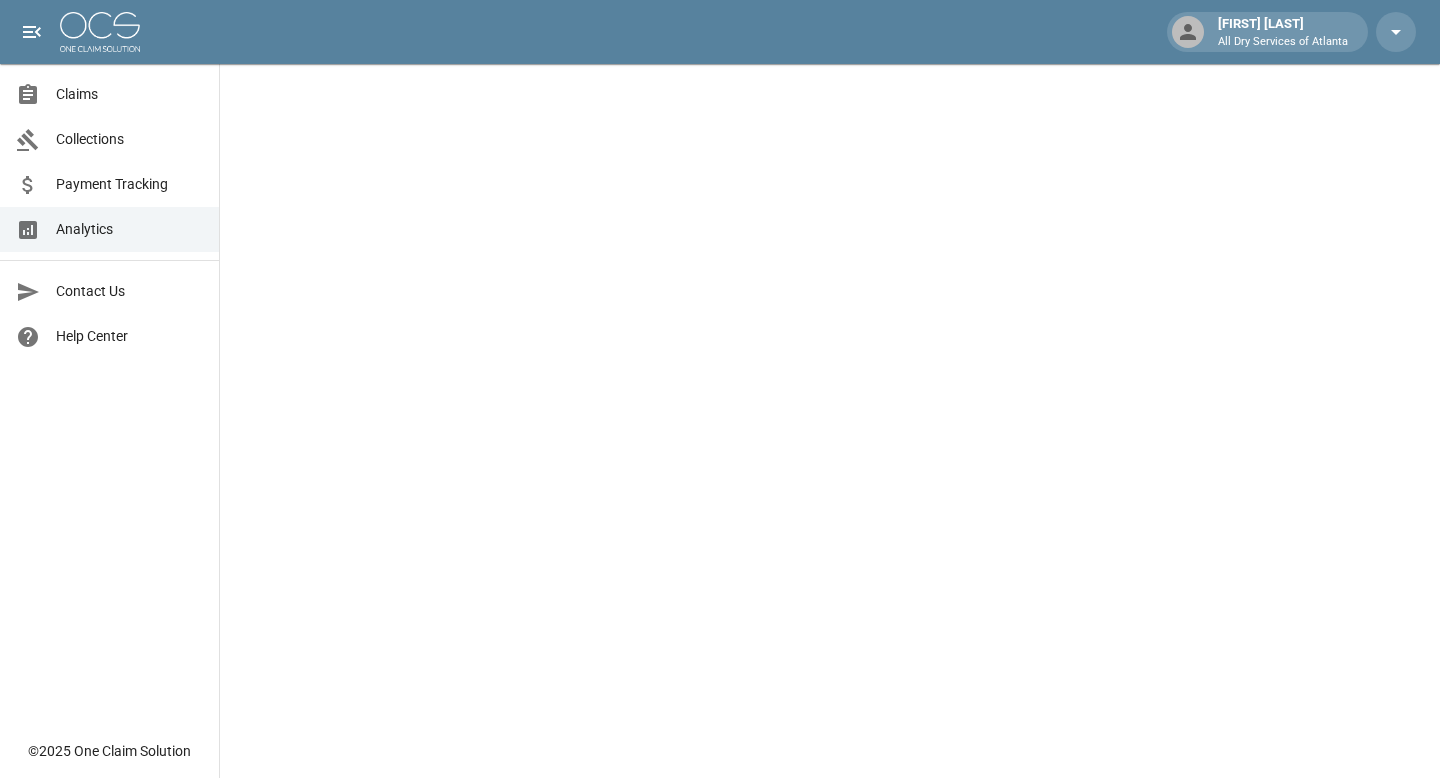 scroll, scrollTop: 0, scrollLeft: 0, axis: both 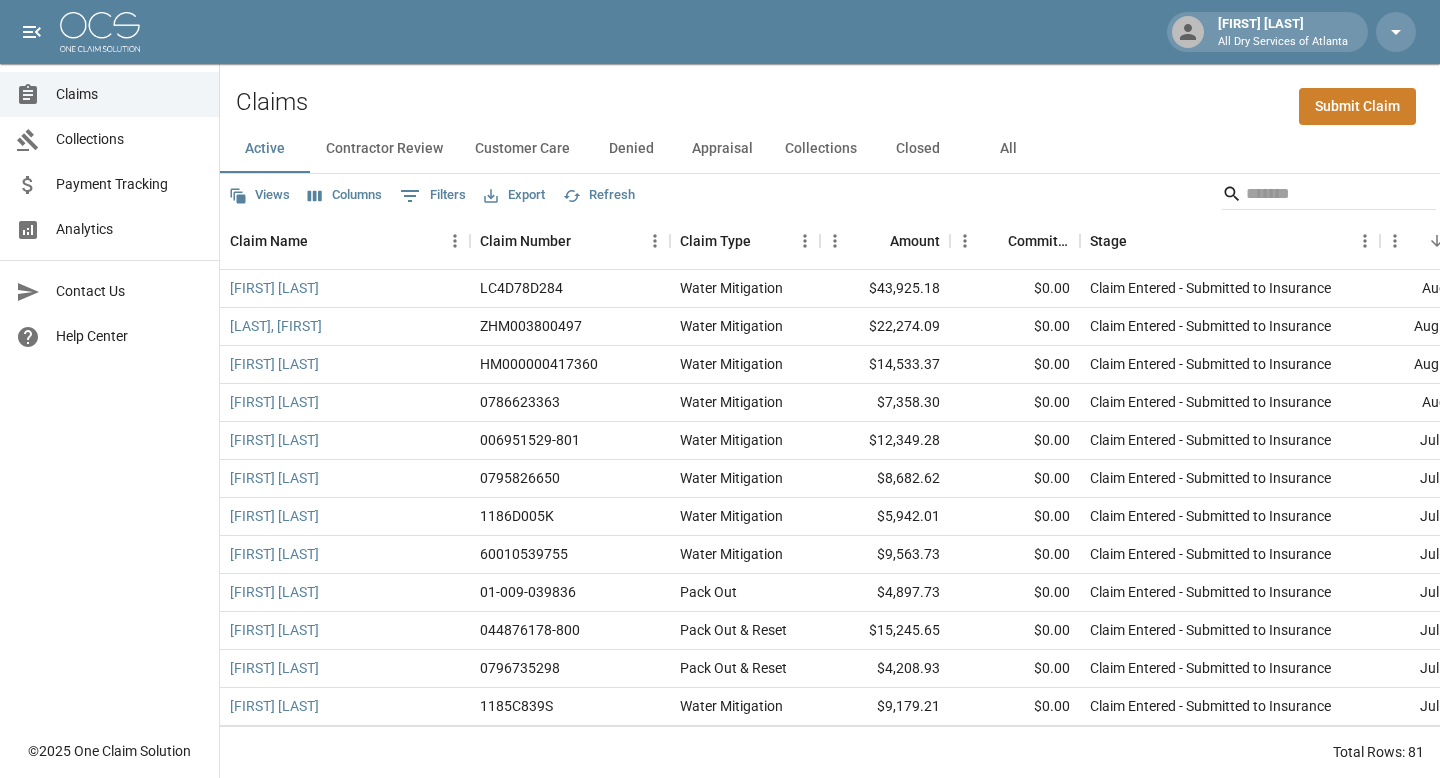 click on "Closed" at bounding box center [918, 149] 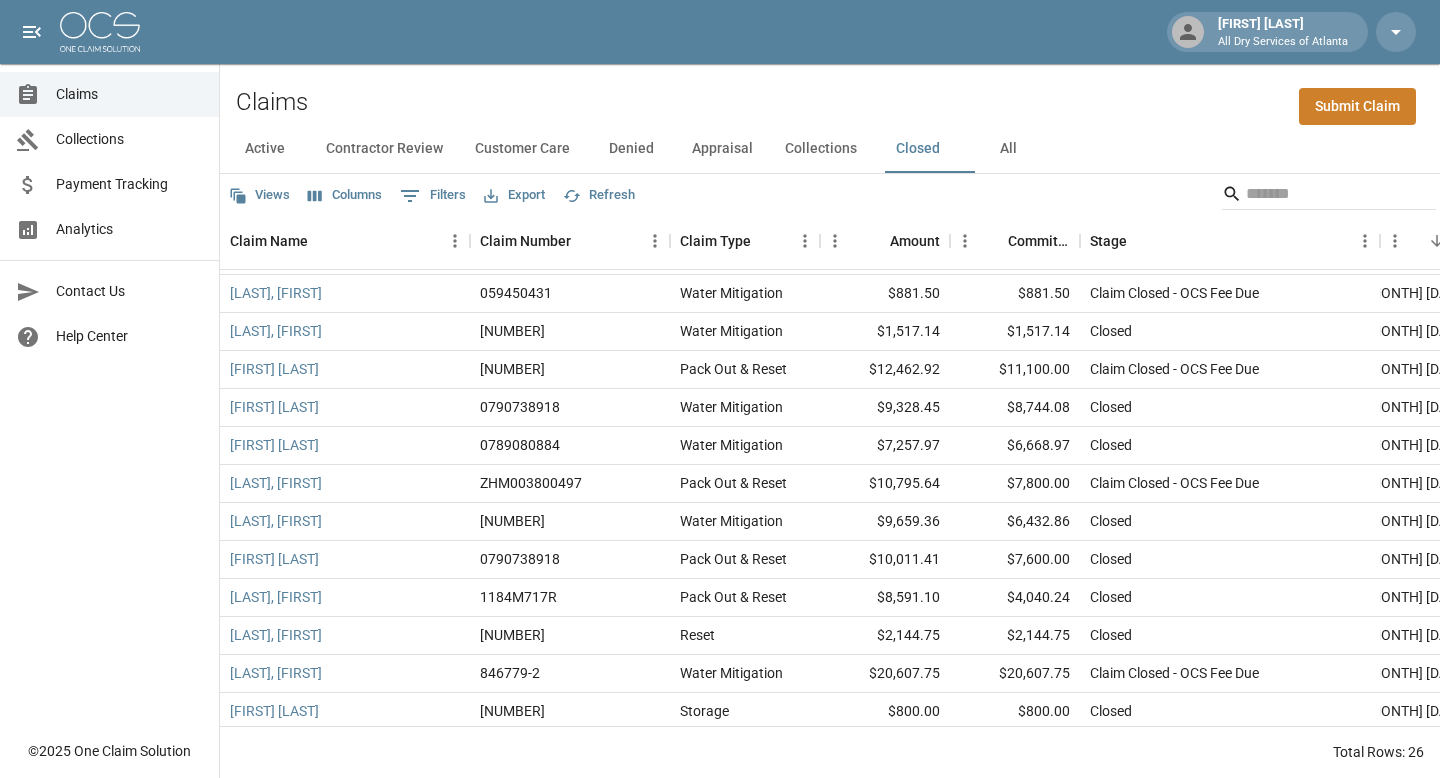 scroll, scrollTop: 0, scrollLeft: 0, axis: both 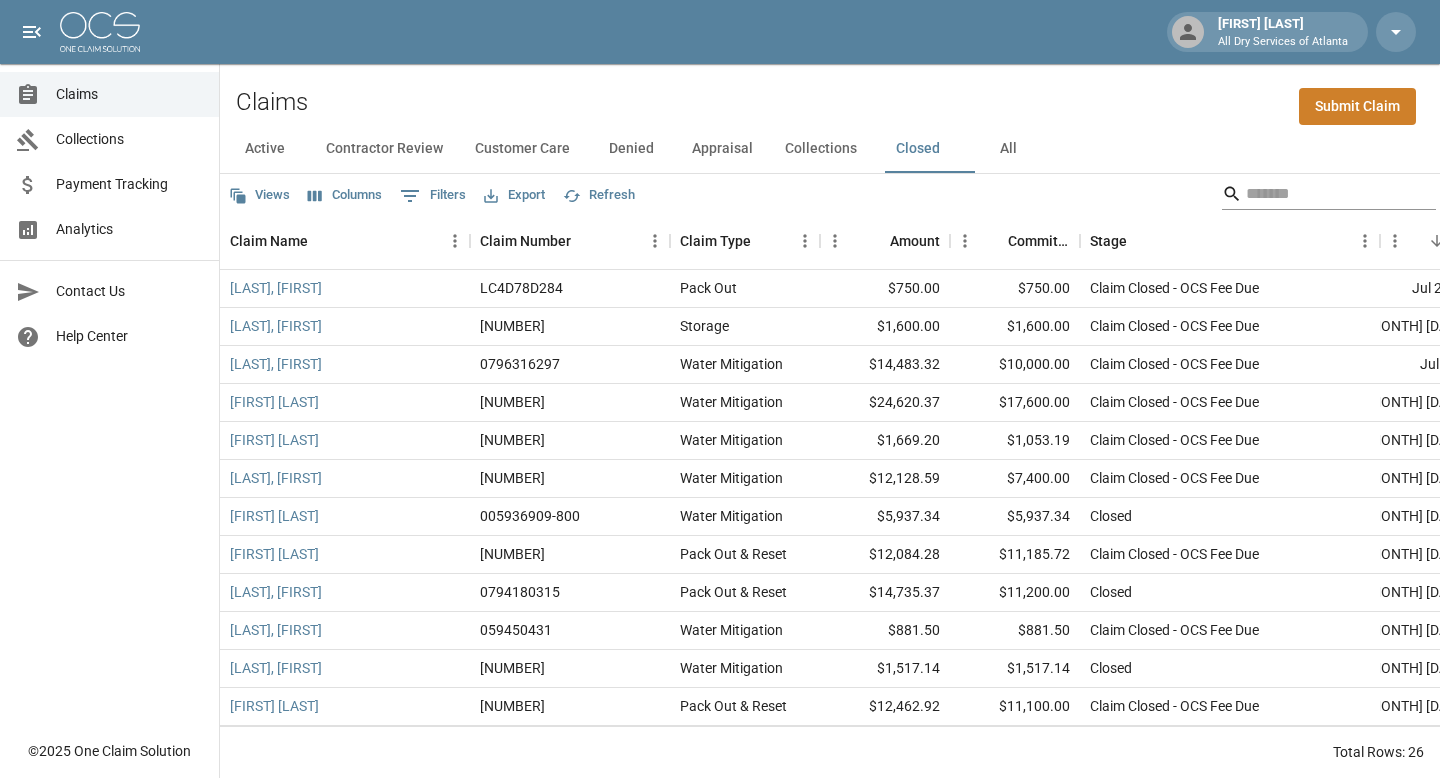click at bounding box center [1326, 194] 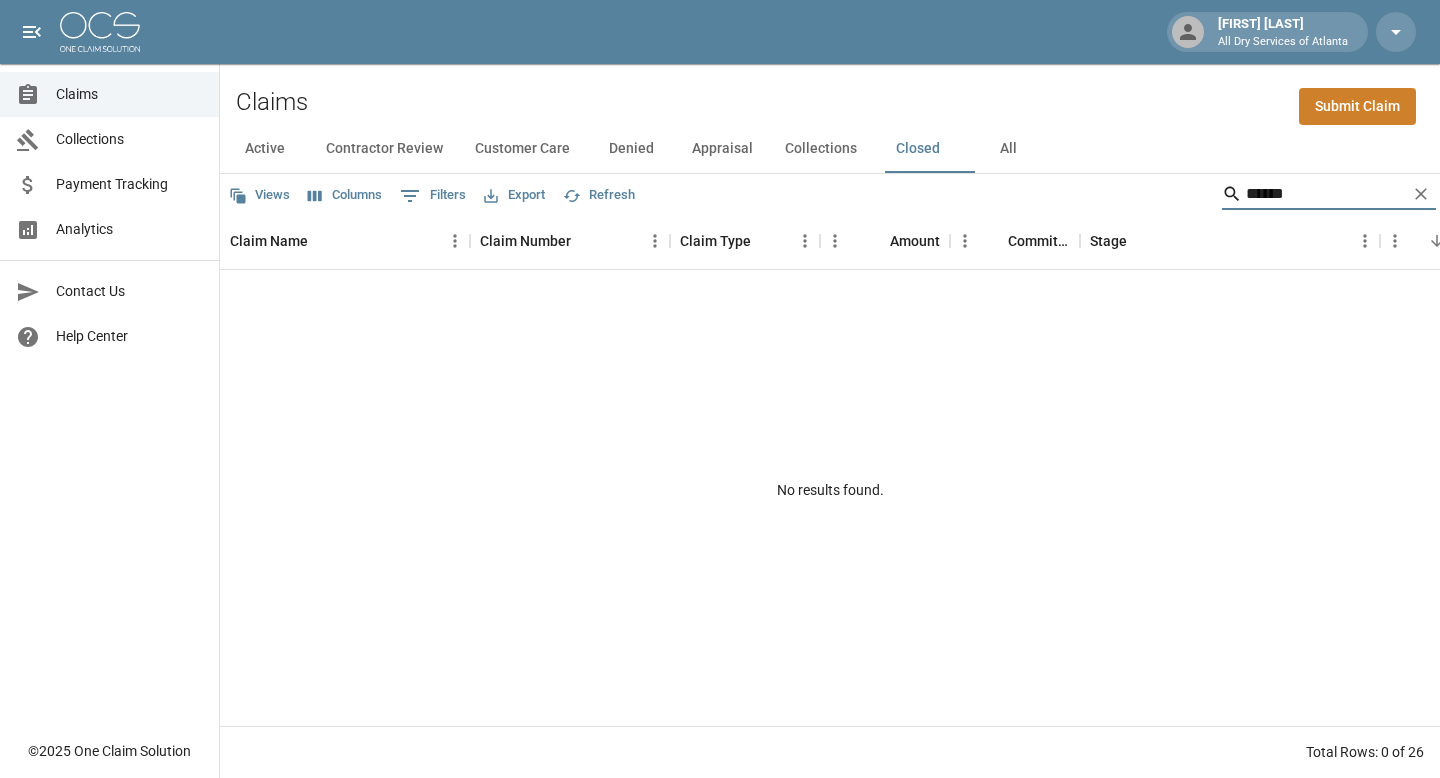 type on "******" 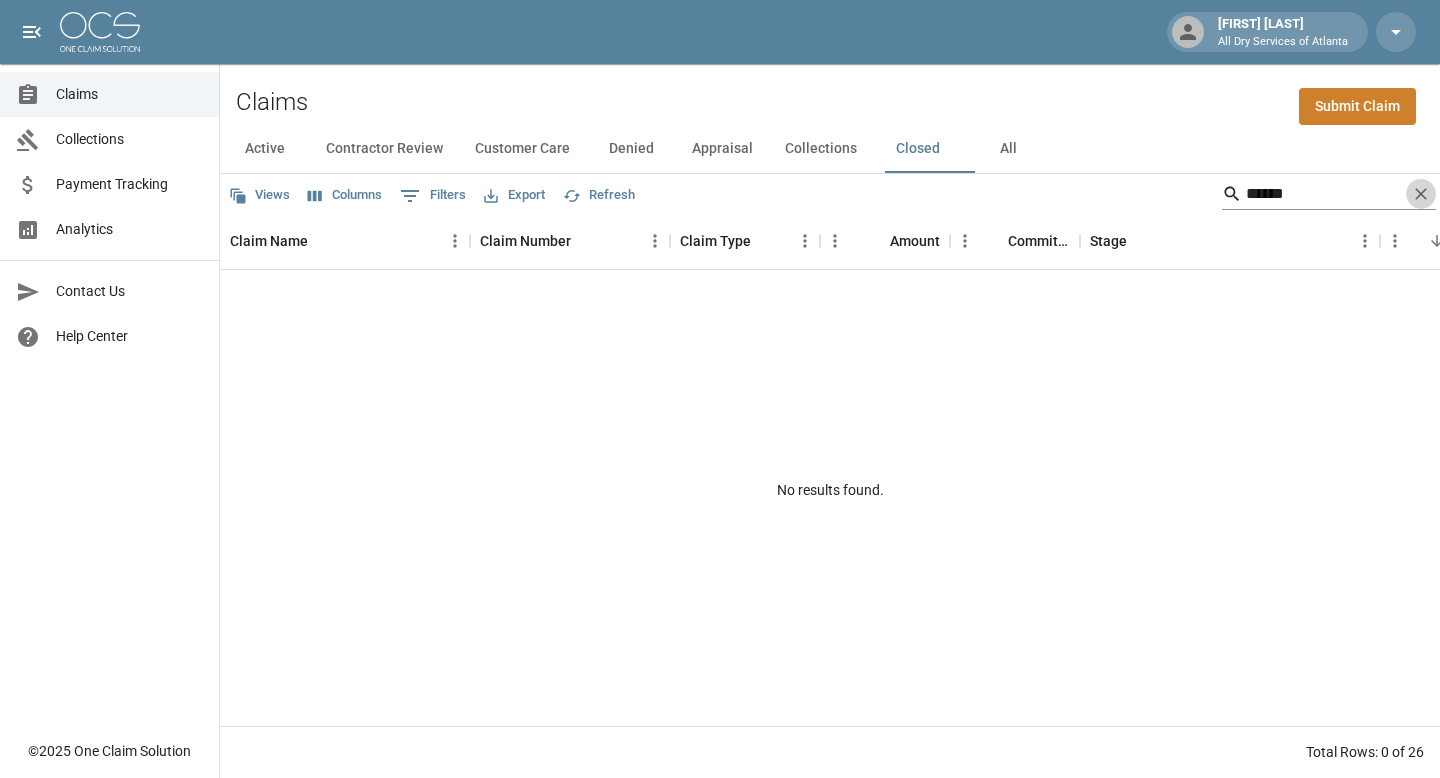 click 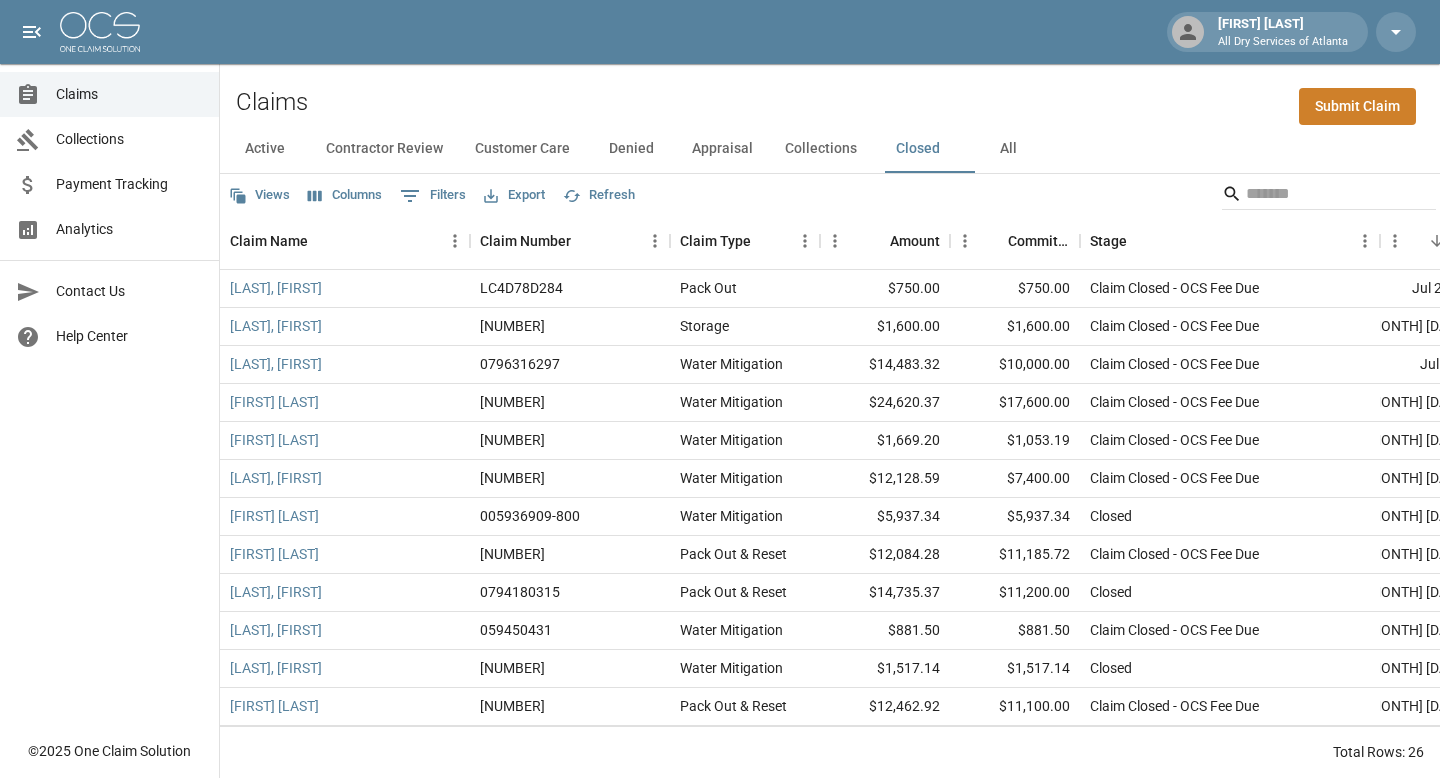 click on "Active" at bounding box center [265, 149] 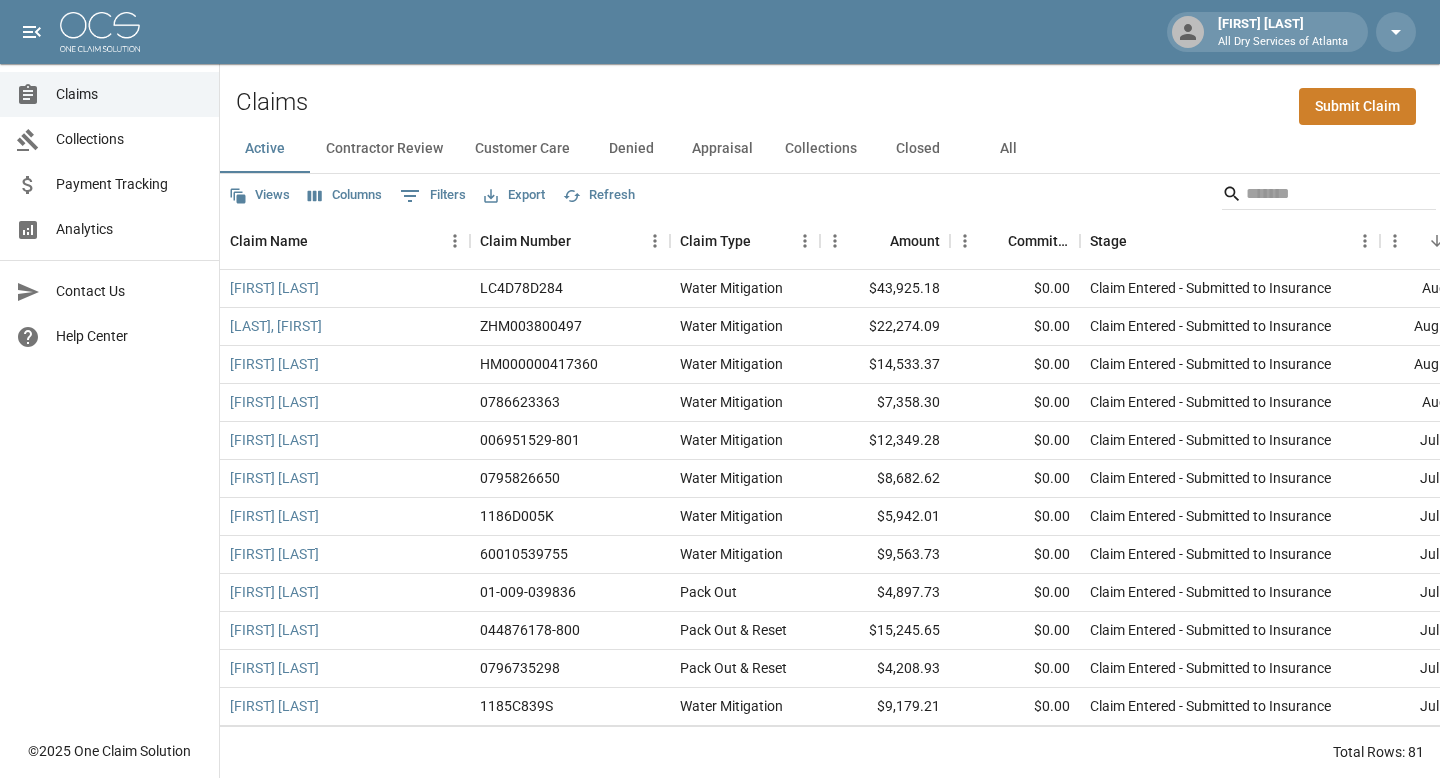 click on "Analytics" at bounding box center [129, 229] 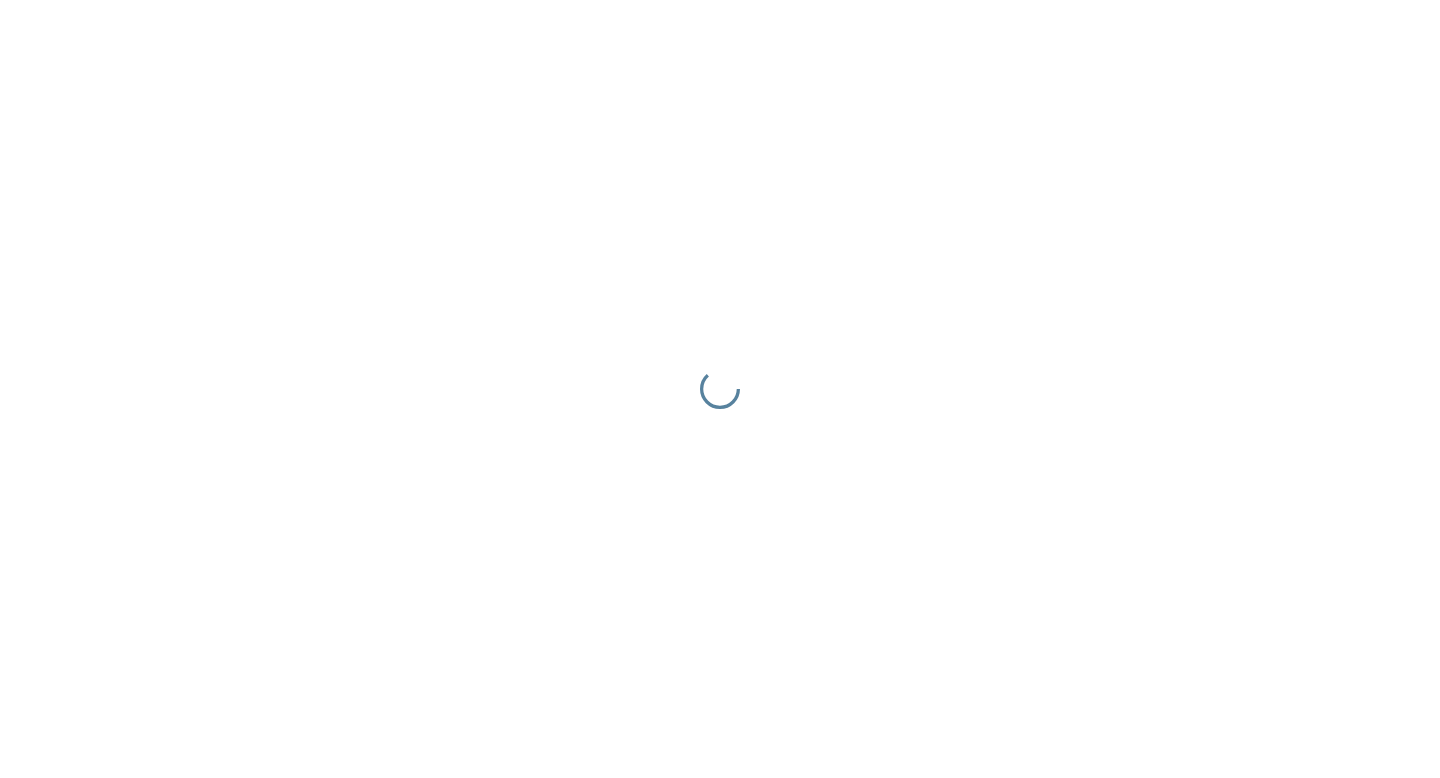 scroll, scrollTop: 0, scrollLeft: 0, axis: both 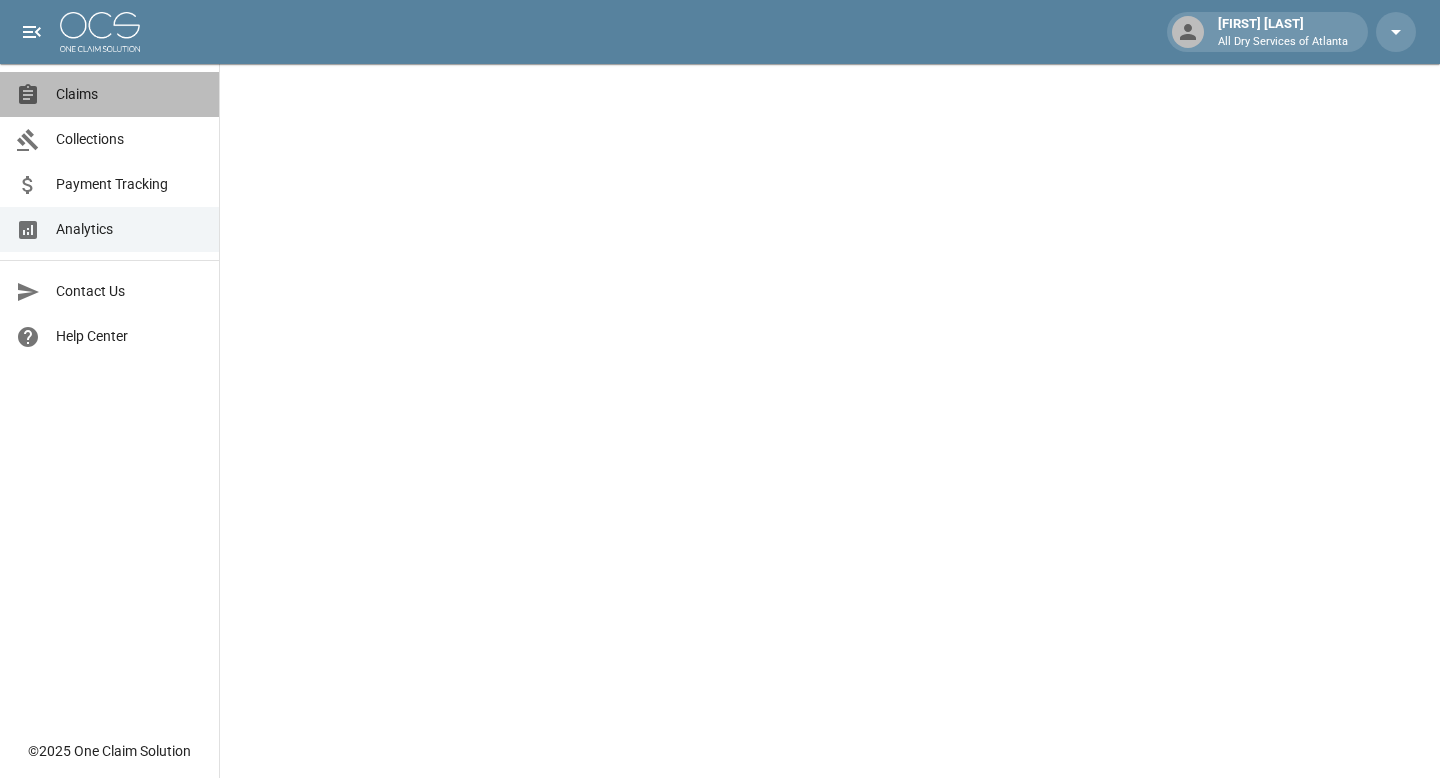 click on "Claims" at bounding box center [109, 94] 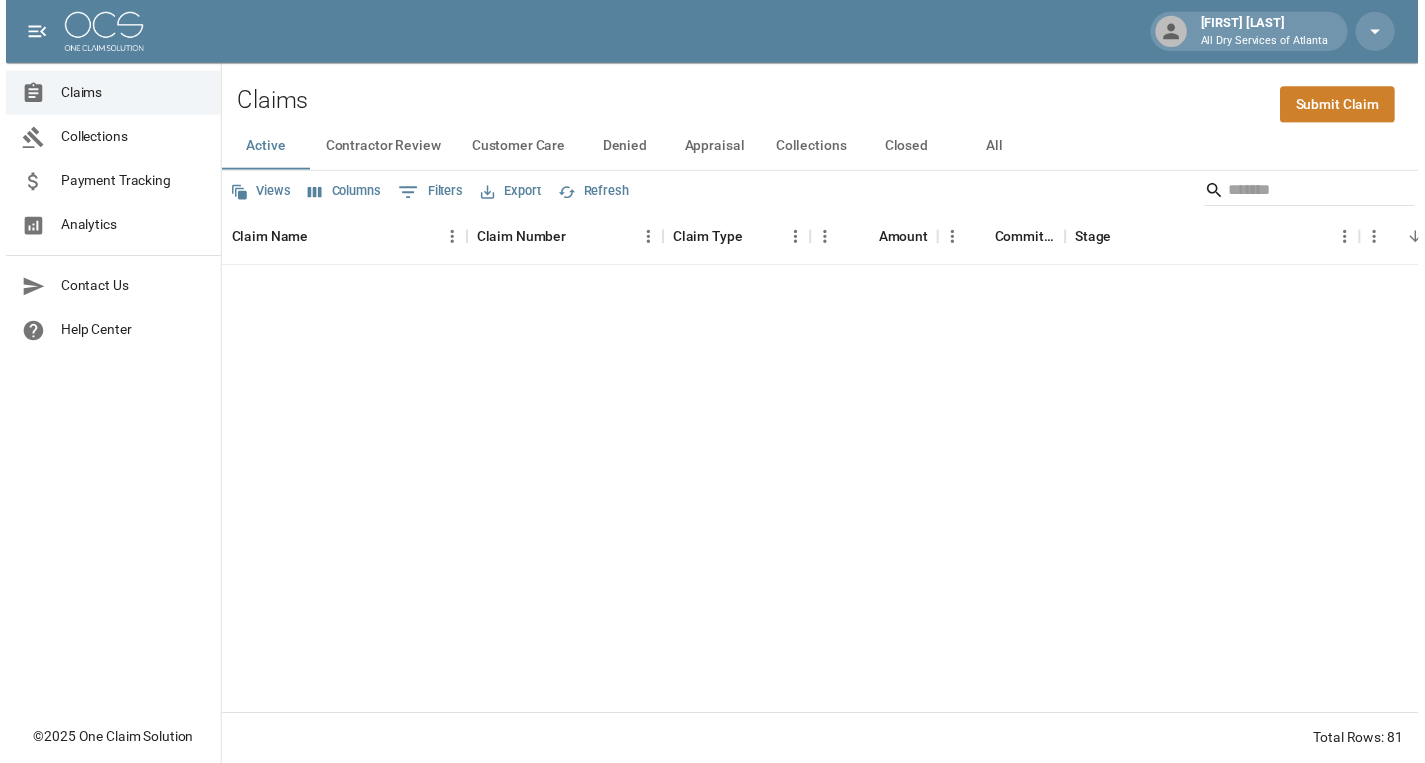 scroll, scrollTop: 0, scrollLeft: 0, axis: both 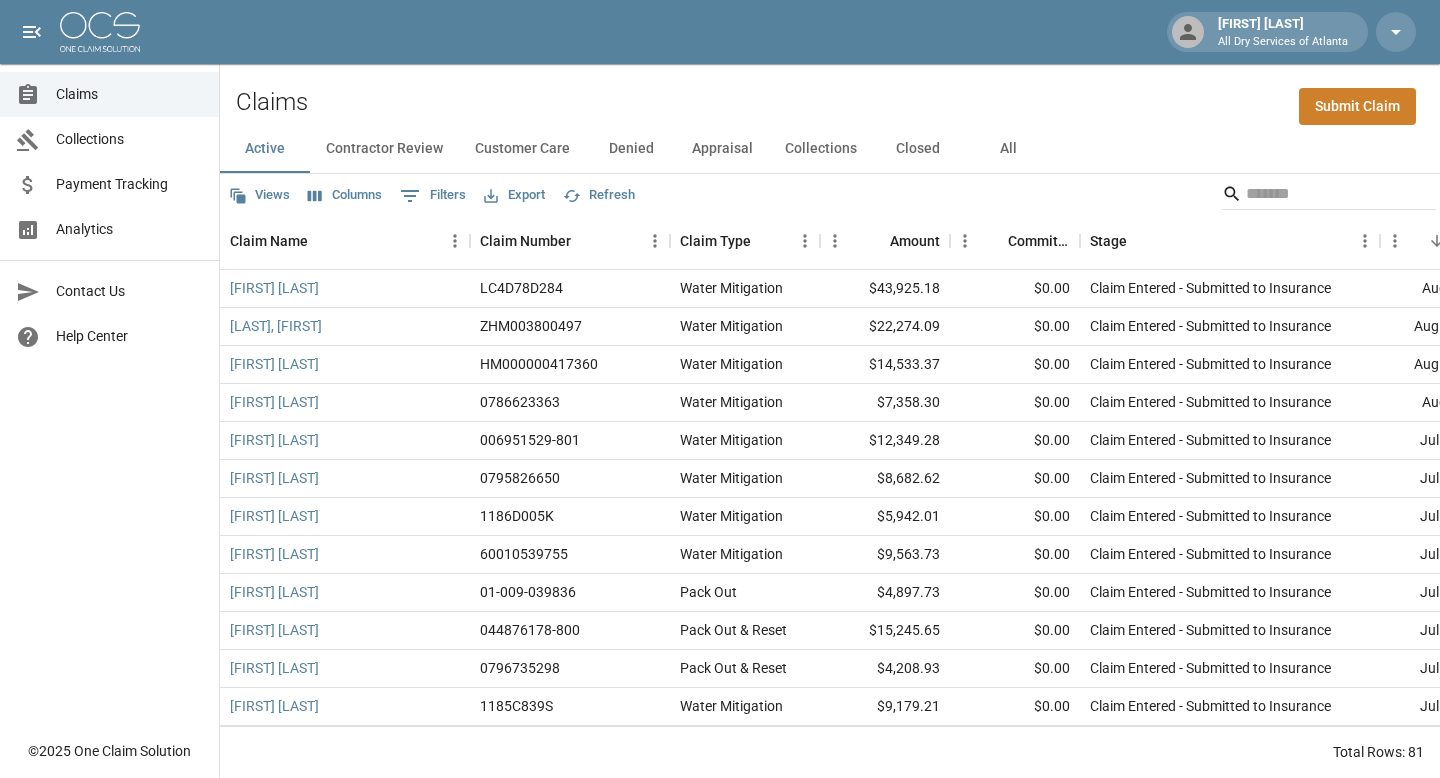 click on "Closed" at bounding box center (918, 149) 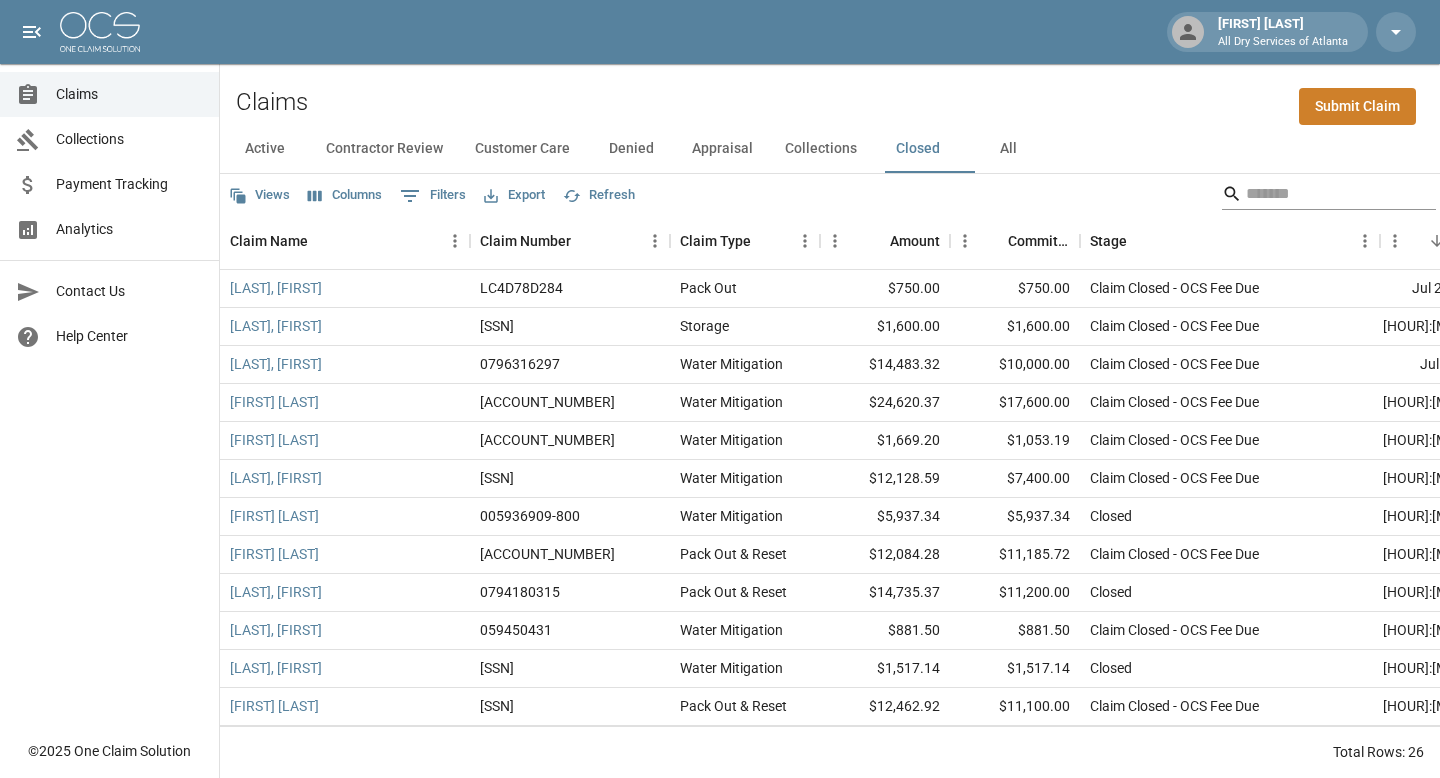 click at bounding box center [1326, 194] 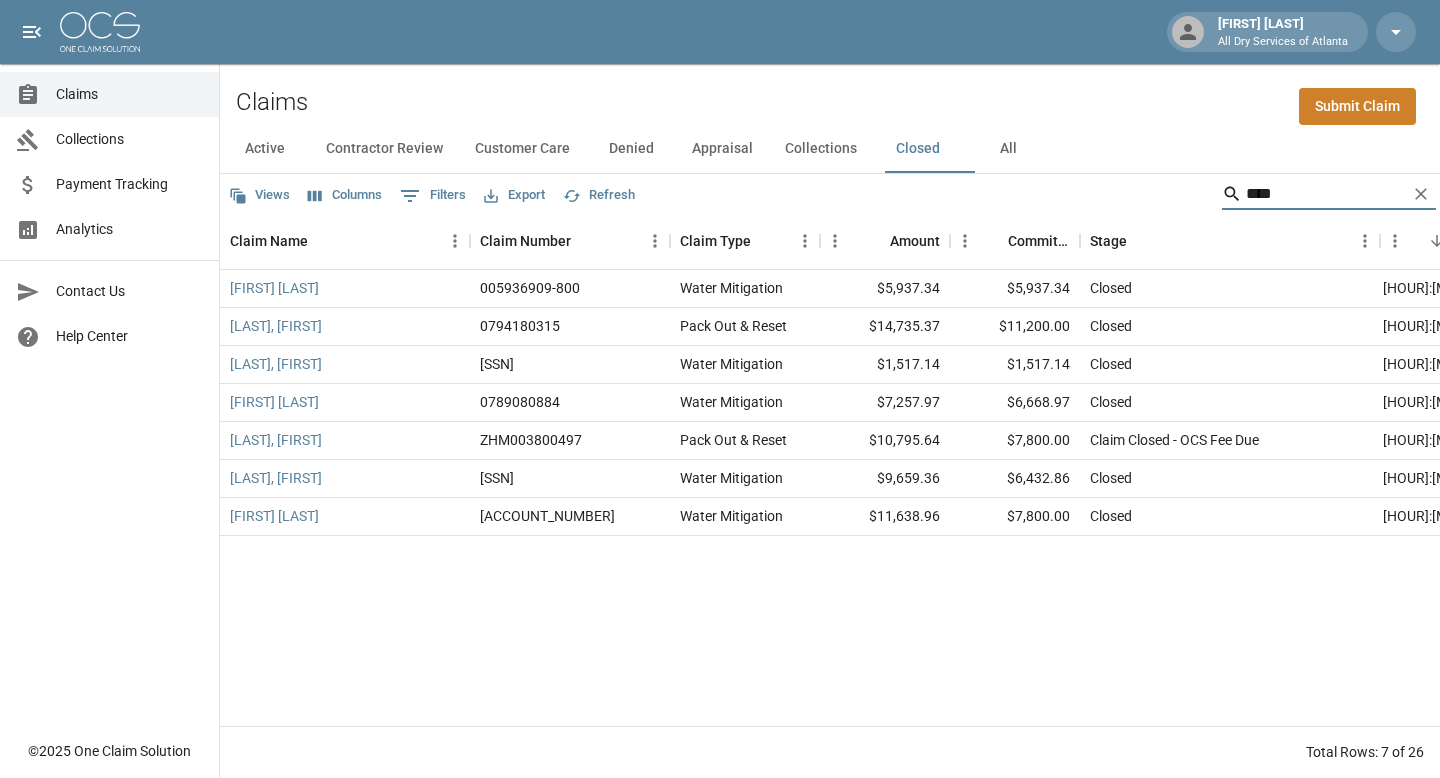 type on "*****" 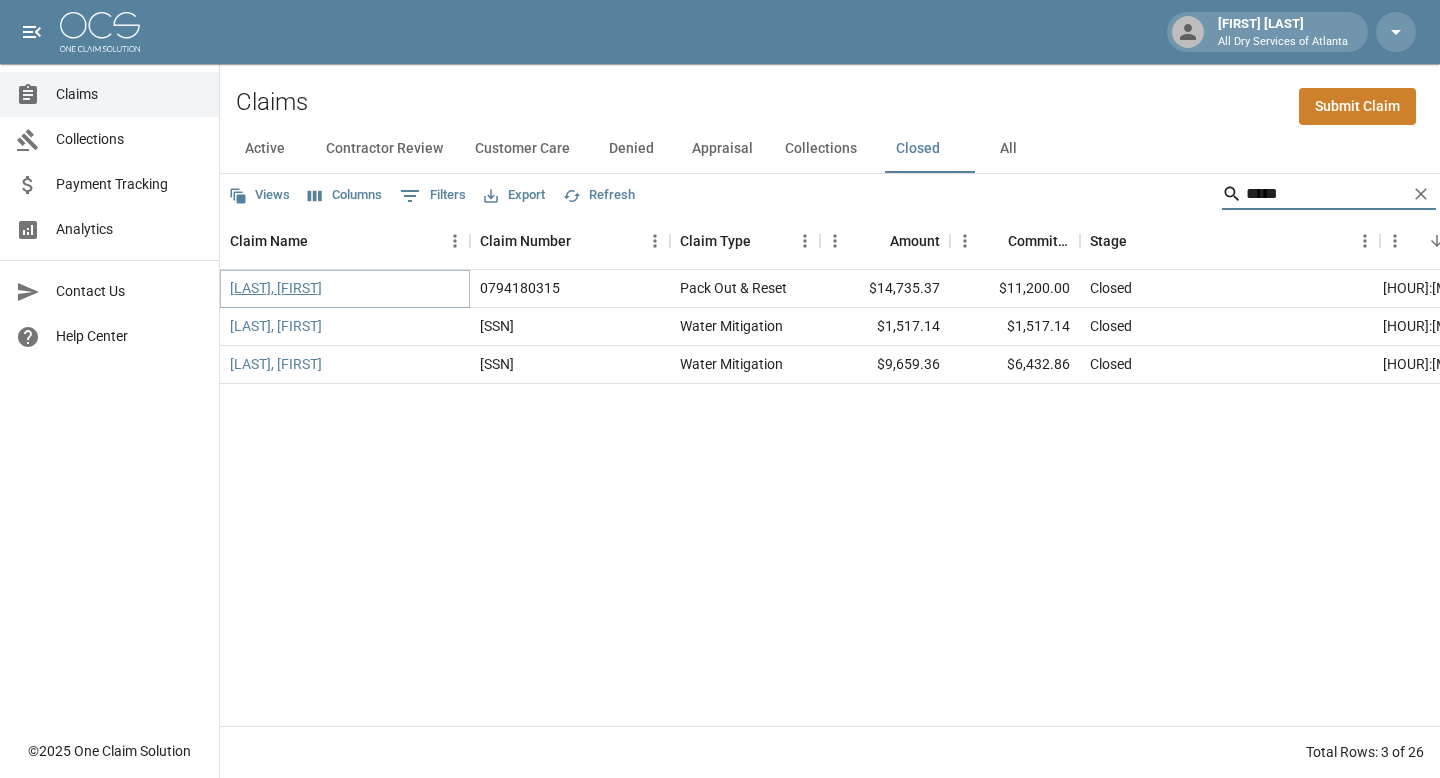 click on "[LAST], [FIRST]" at bounding box center [276, 288] 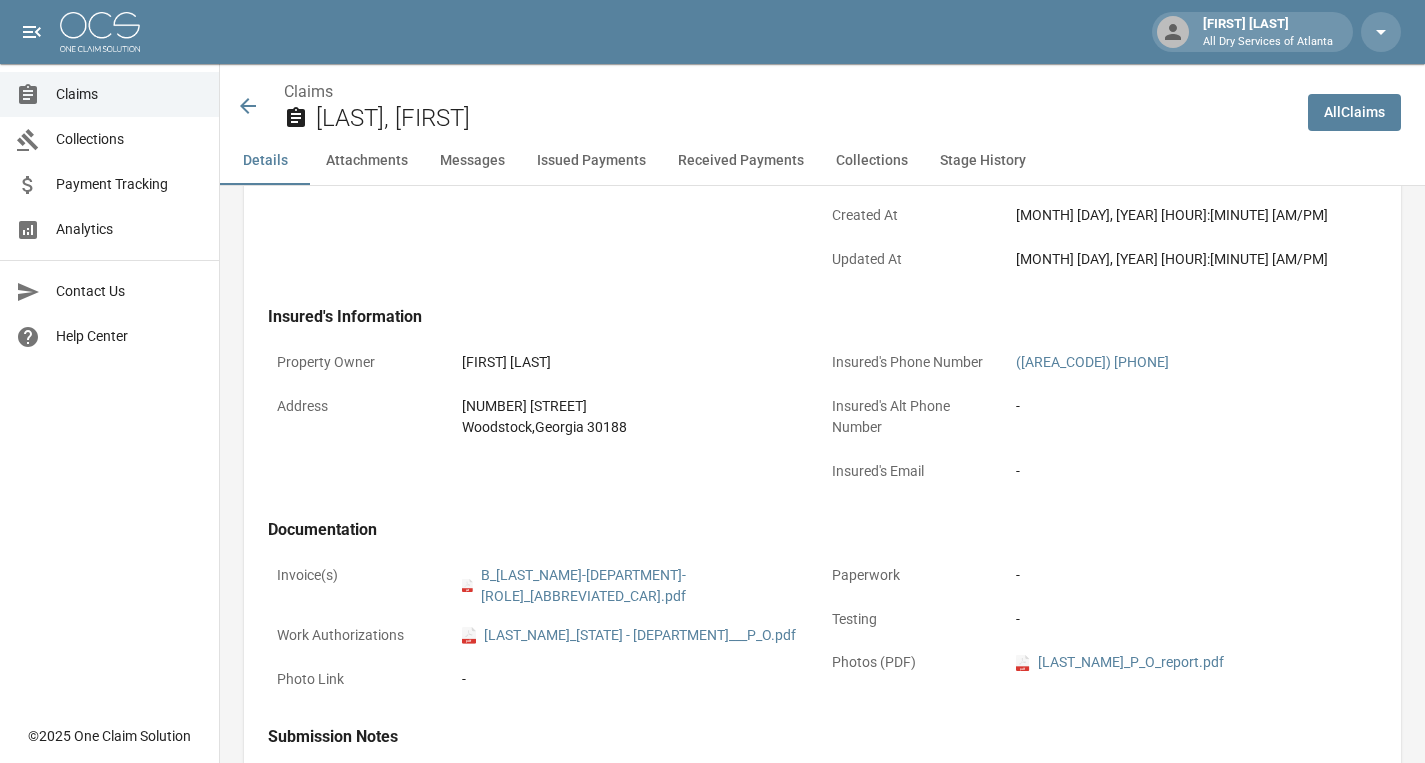 scroll, scrollTop: 476, scrollLeft: 0, axis: vertical 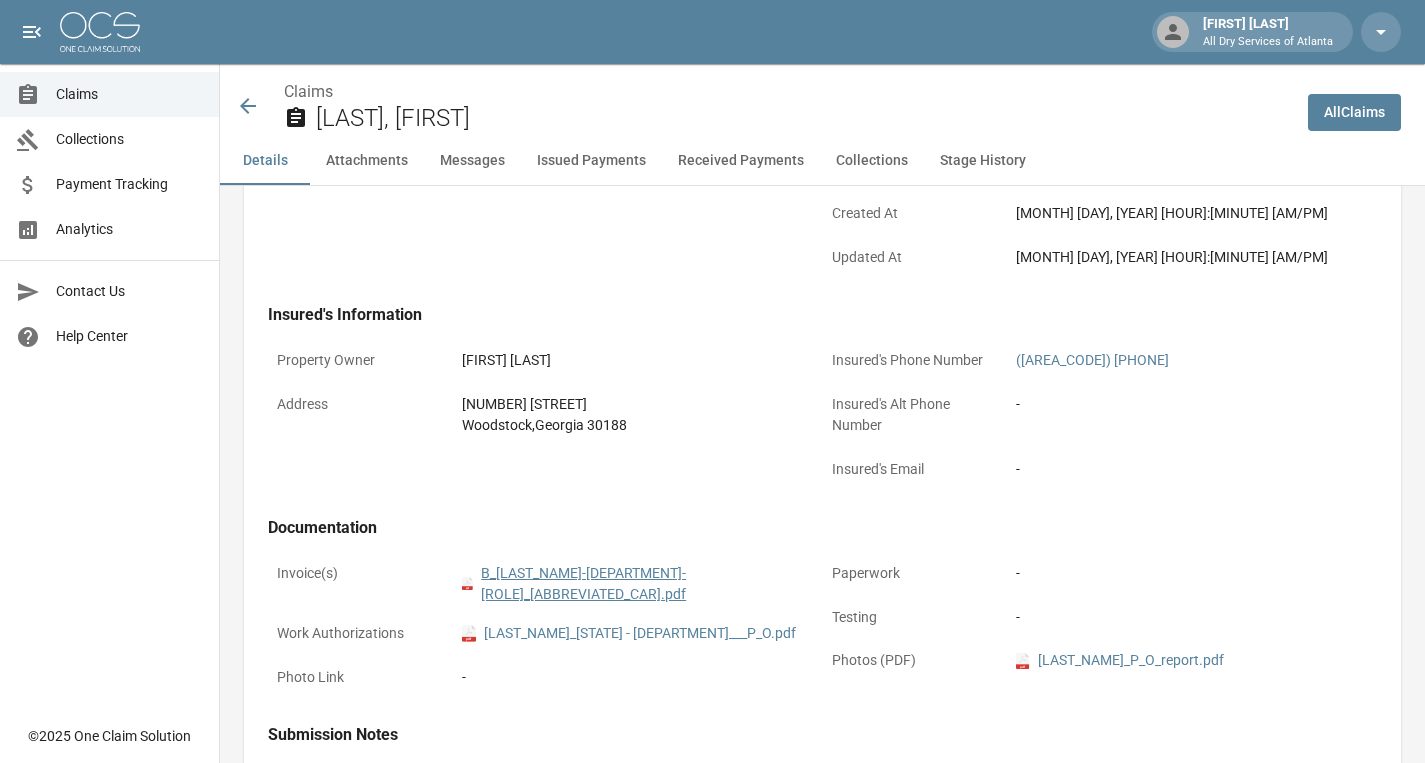 click on "[DOCUMENT_NAME]" at bounding box center [638, 584] 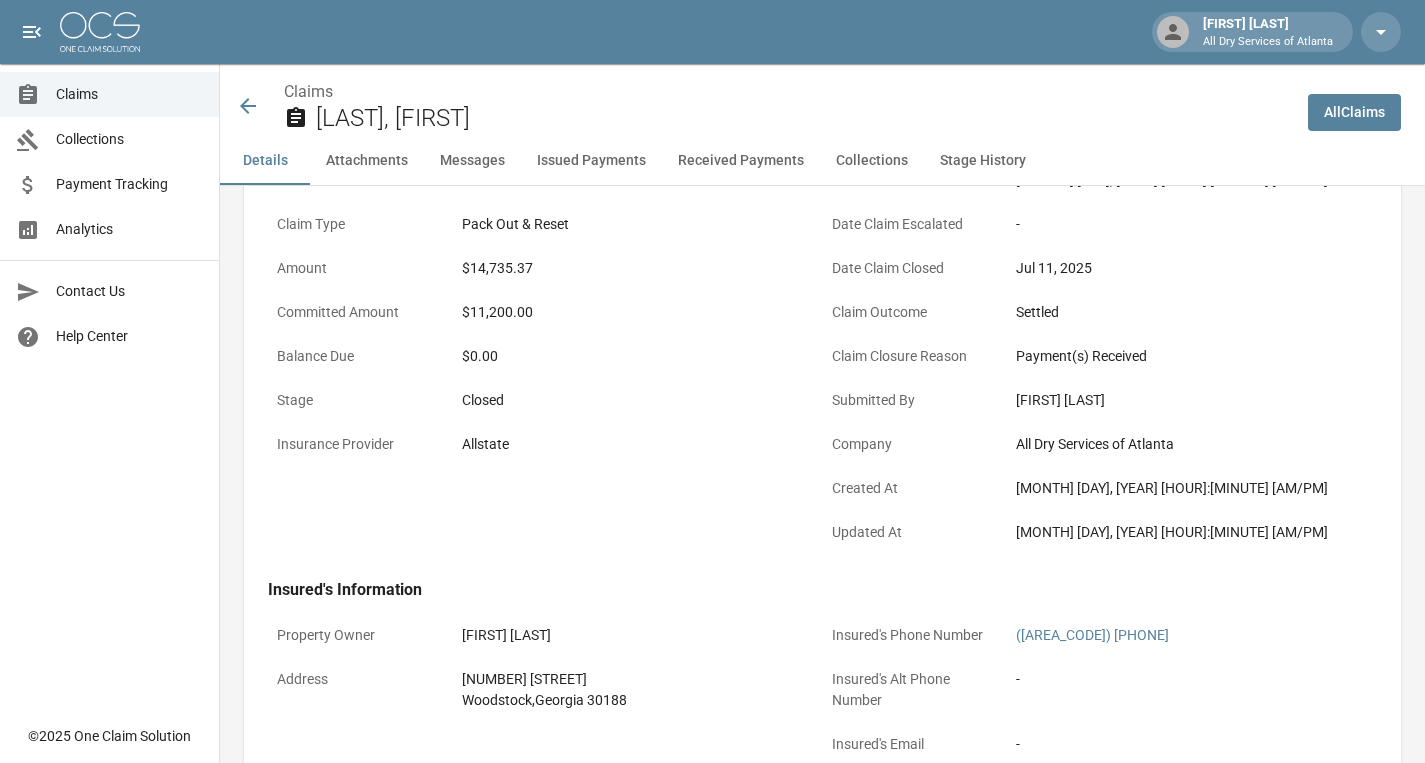 scroll, scrollTop: 0, scrollLeft: 0, axis: both 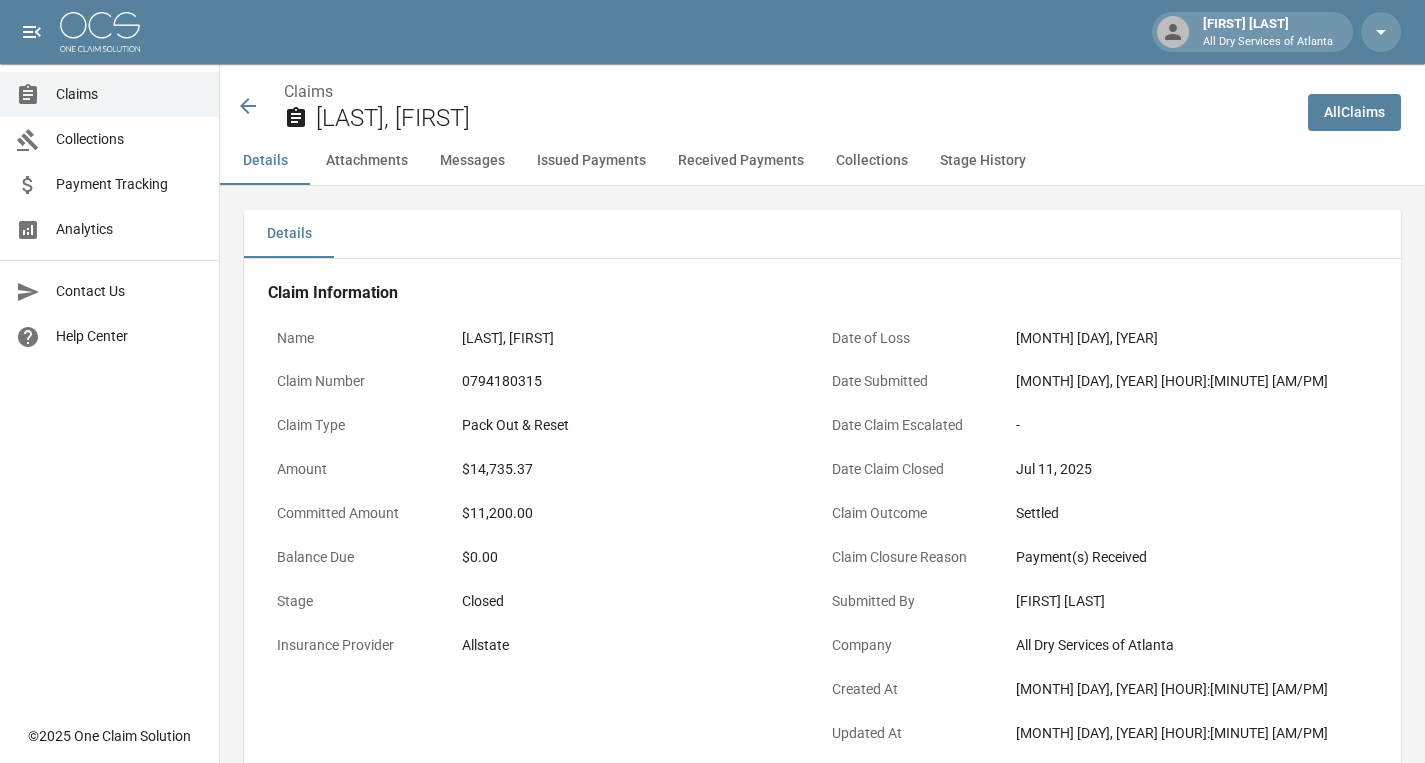 click on "Attachments" at bounding box center (367, 161) 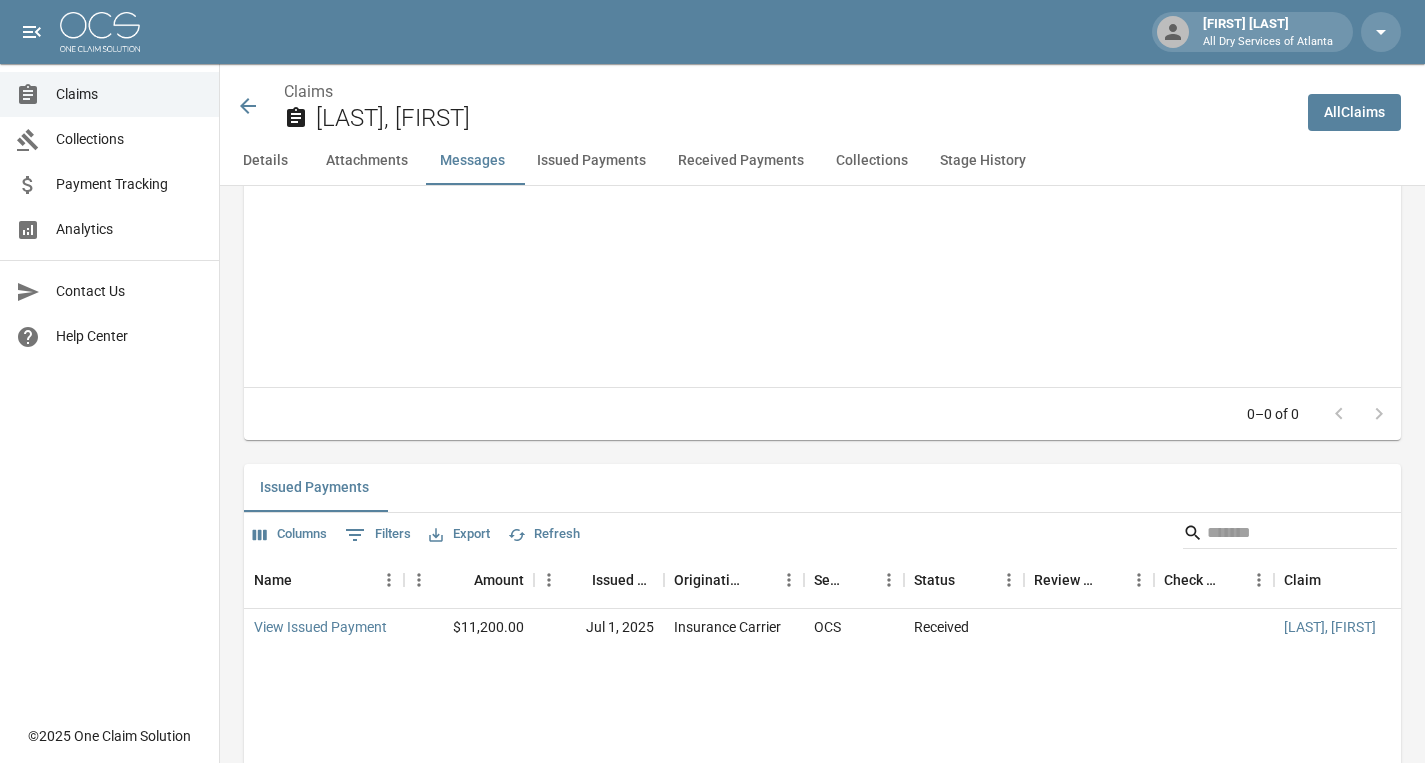 scroll, scrollTop: 1910, scrollLeft: 0, axis: vertical 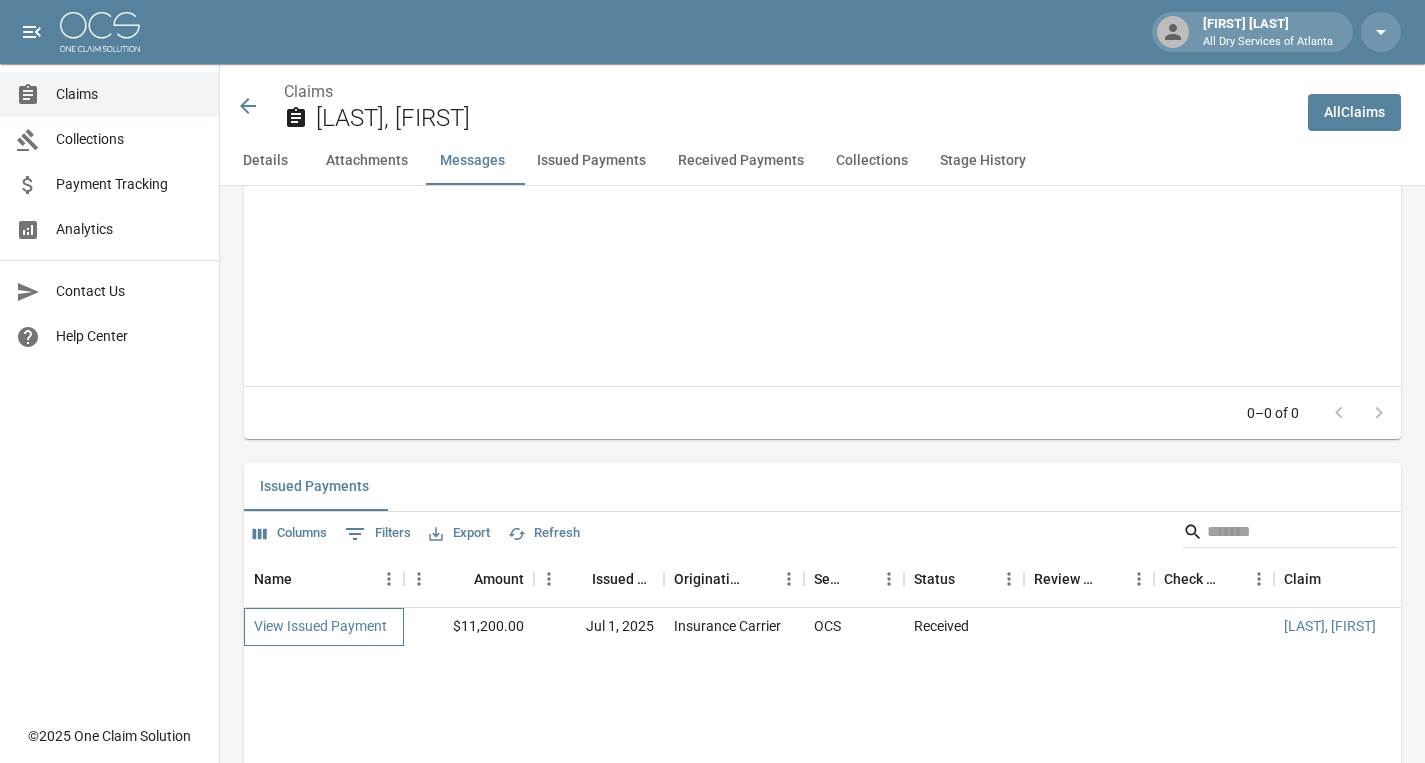 click on "View Issued Payment" at bounding box center [324, 627] 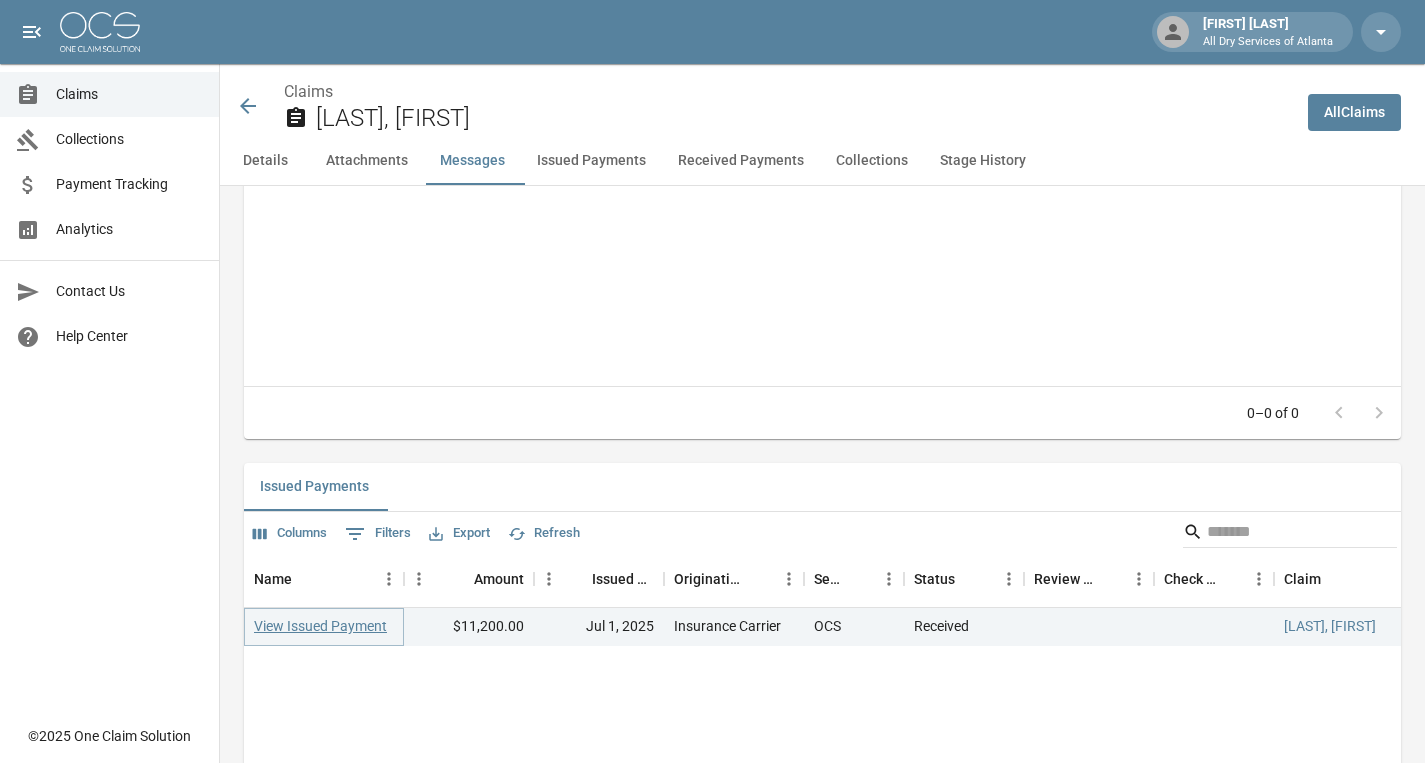 click on "View Issued Payment" at bounding box center [320, 626] 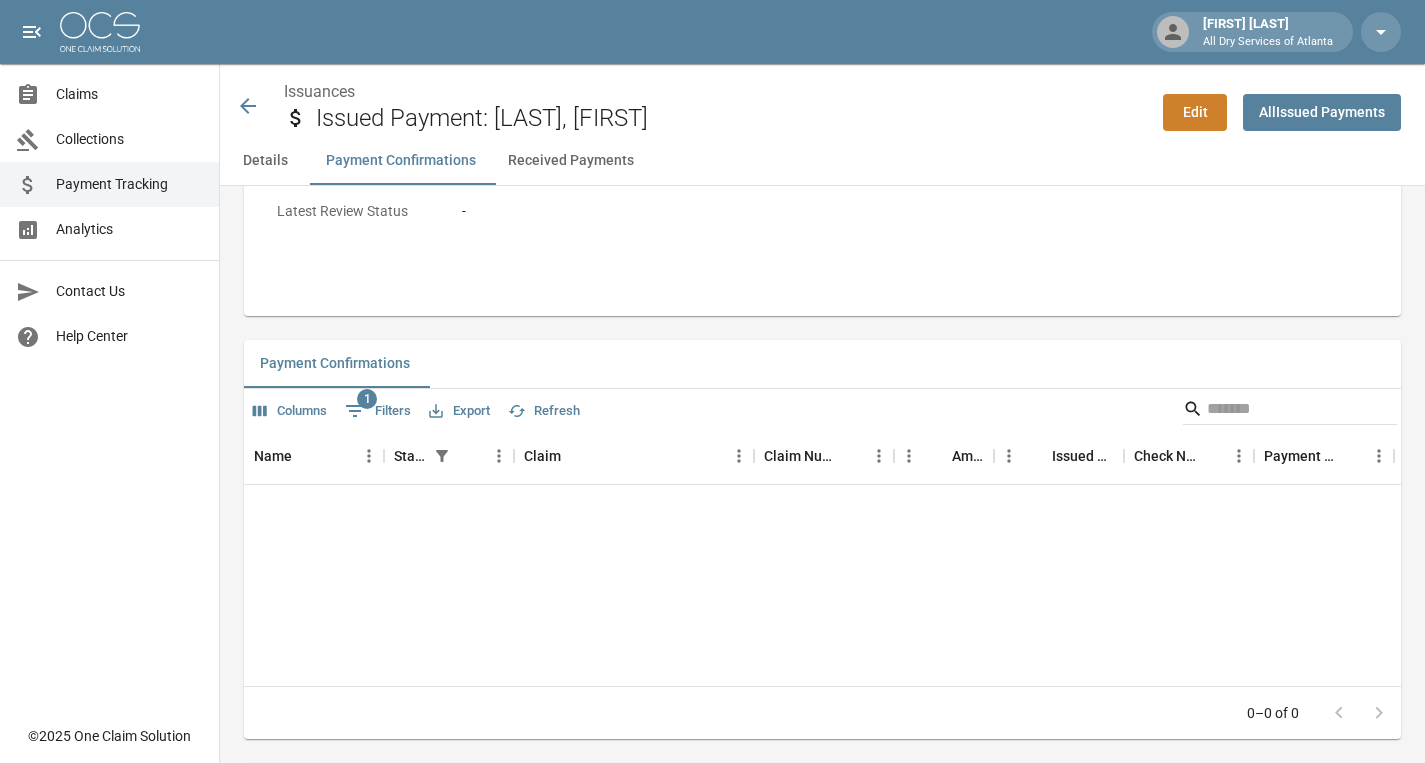 scroll, scrollTop: 0, scrollLeft: 0, axis: both 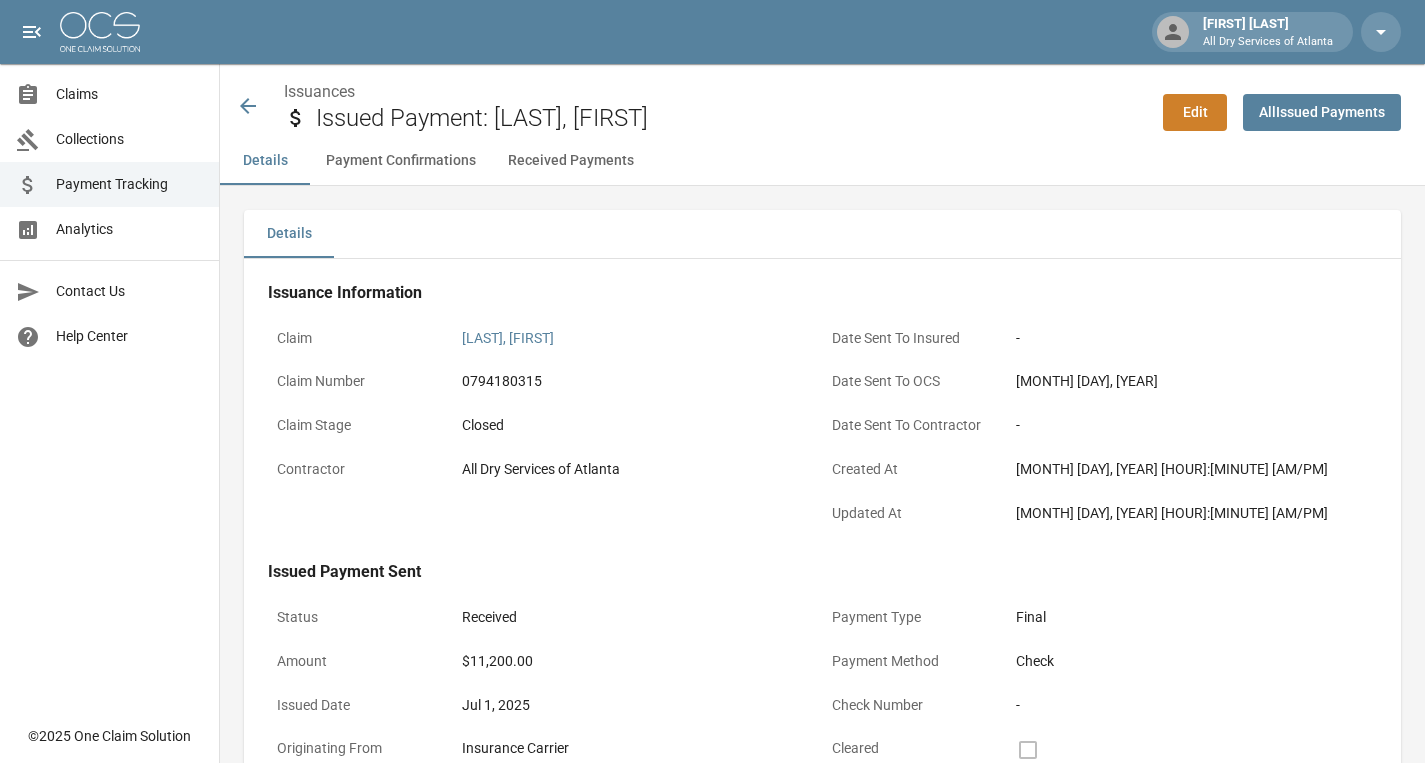 click on "Received Payments" at bounding box center (571, 161) 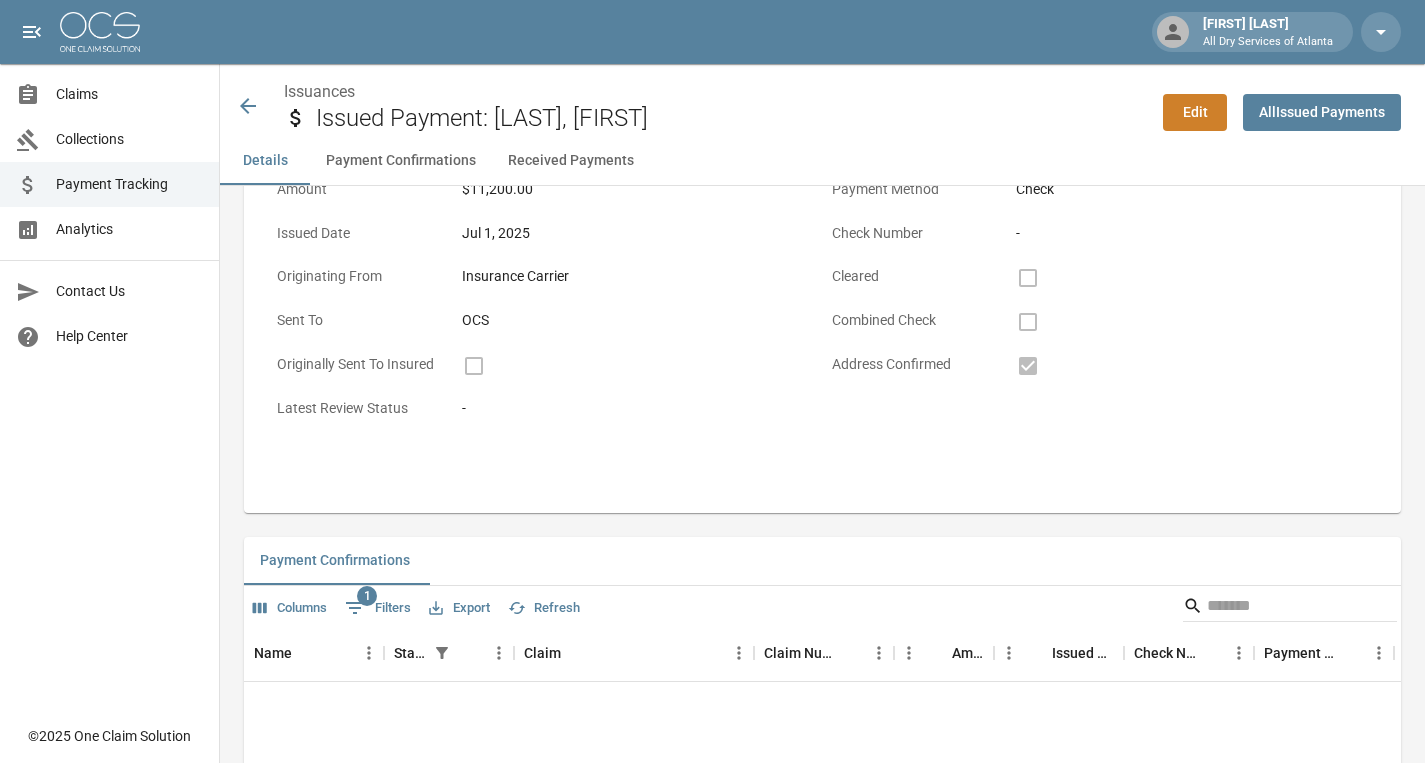 click on "Payment Confirmations" at bounding box center [401, 161] 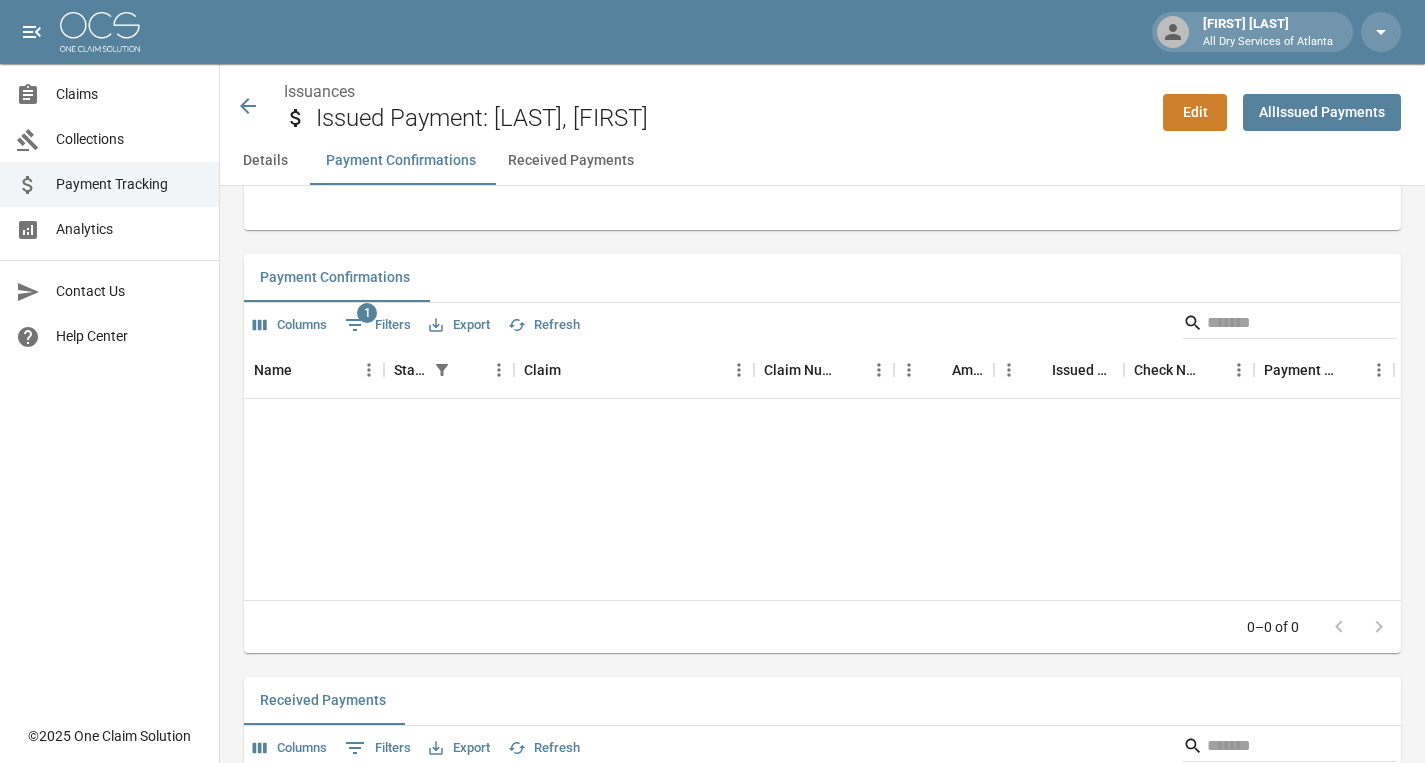 scroll, scrollTop: 759, scrollLeft: 0, axis: vertical 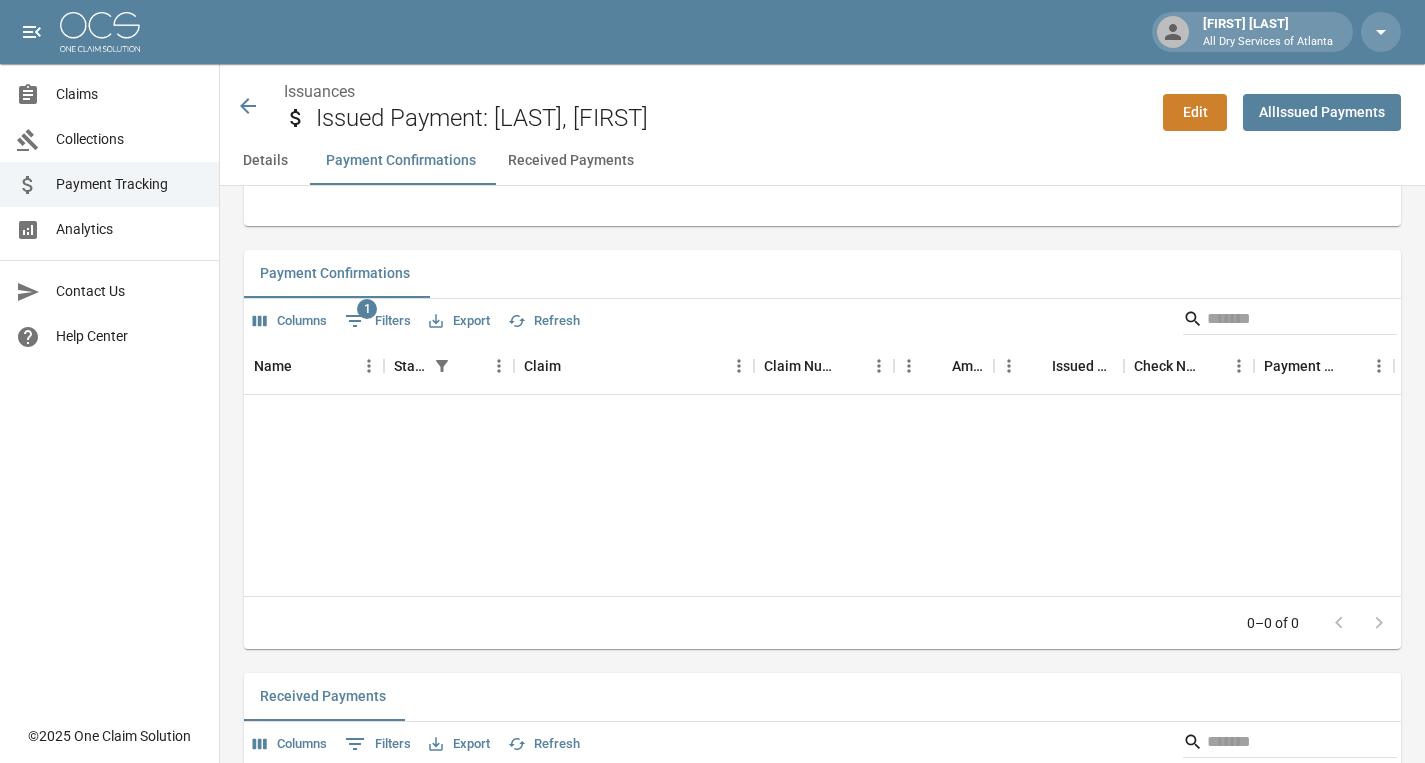 click 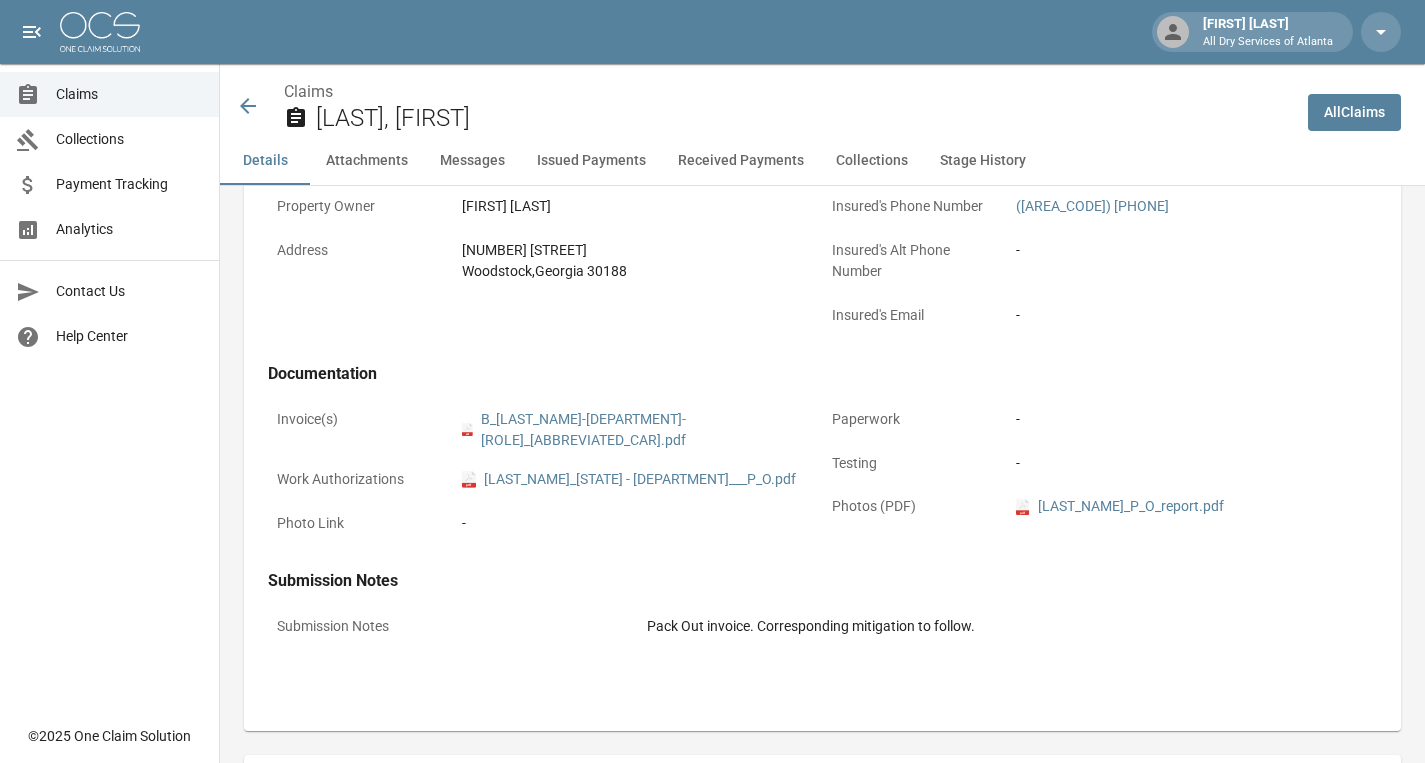 scroll, scrollTop: 0, scrollLeft: 0, axis: both 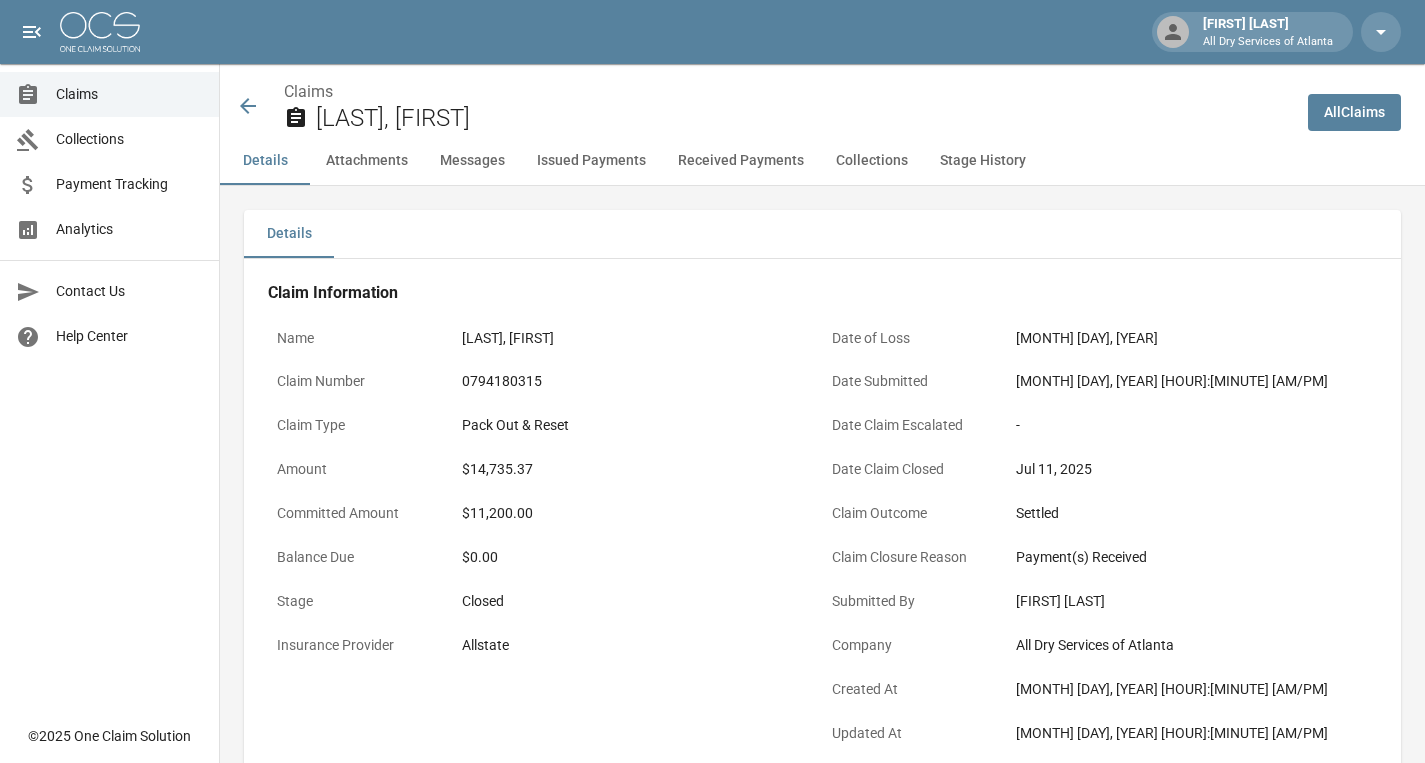 click on "Attachments" at bounding box center [367, 161] 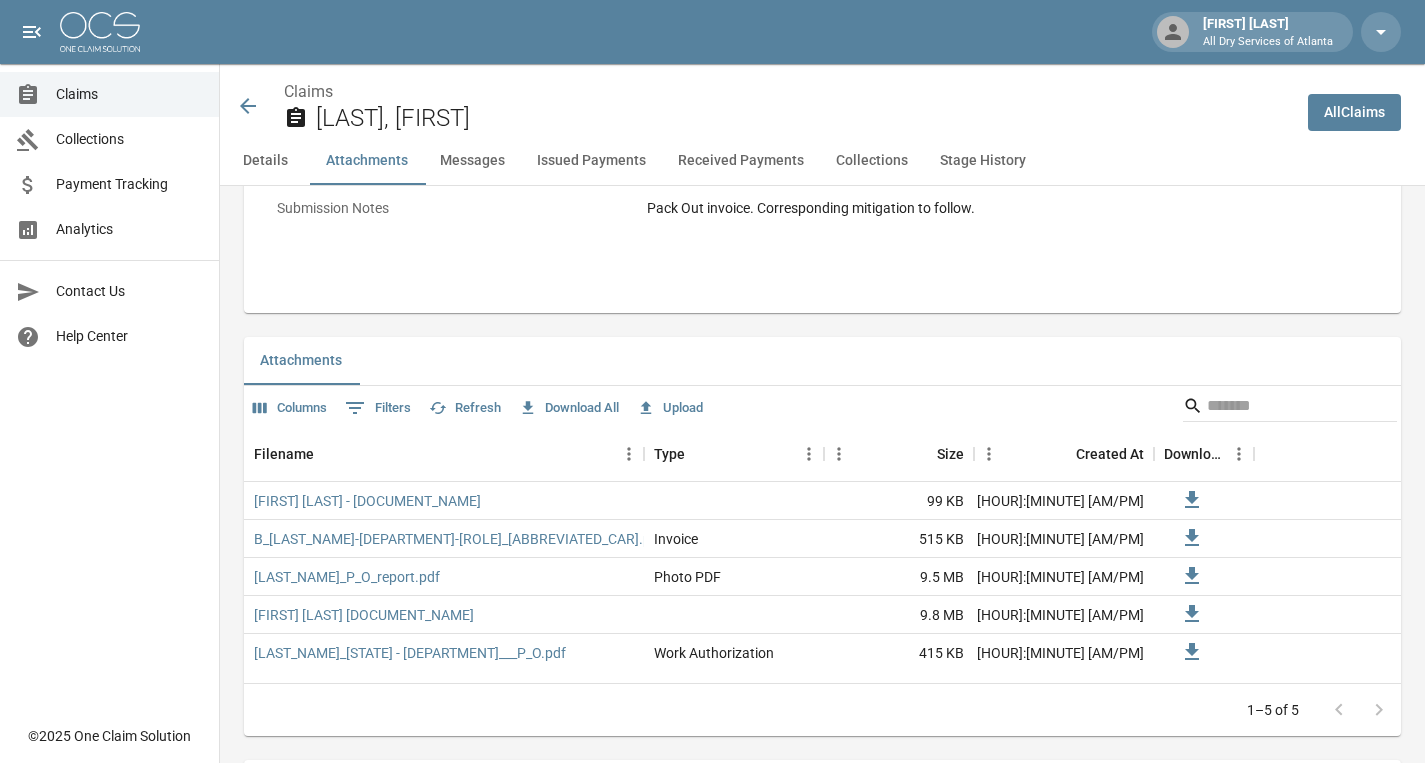 scroll, scrollTop: 1119, scrollLeft: 0, axis: vertical 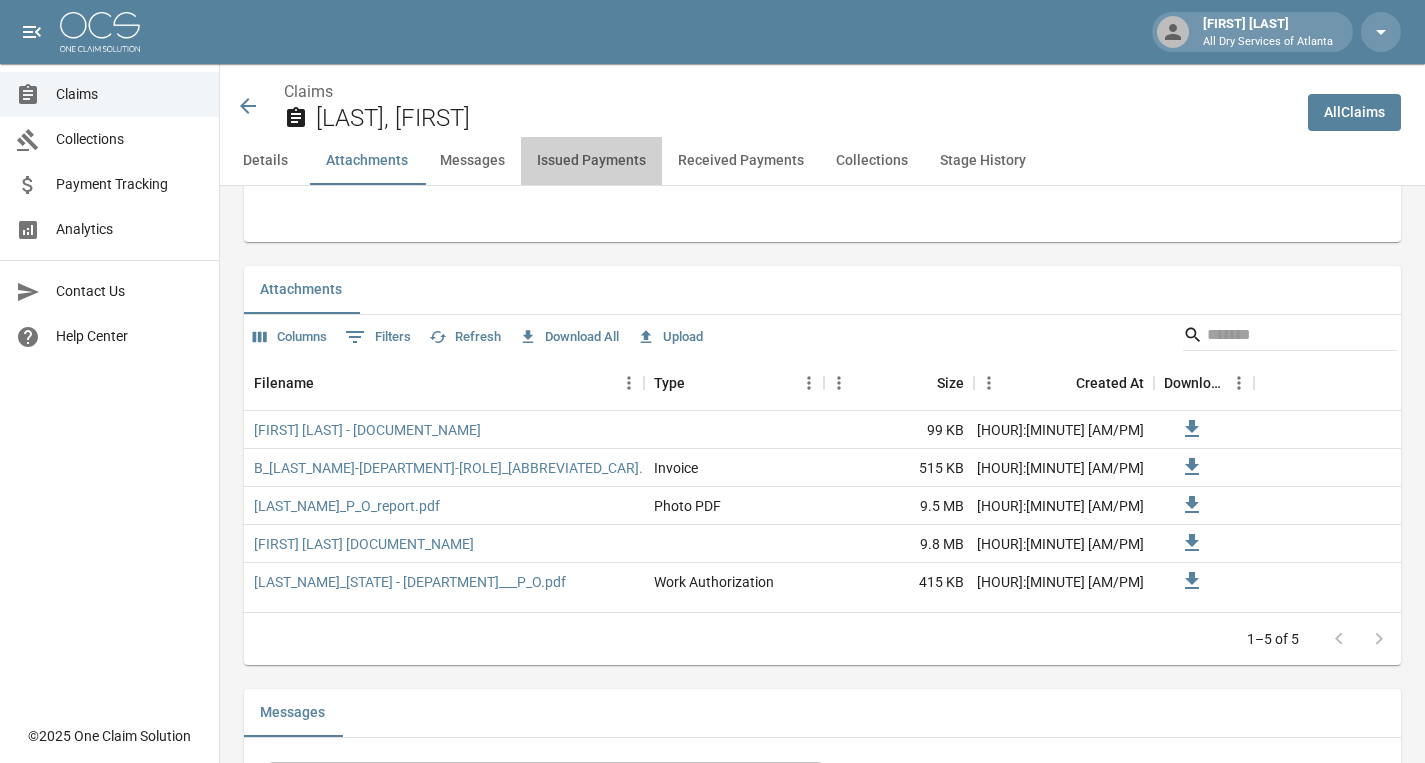 click on "Issued Payments" at bounding box center [591, 161] 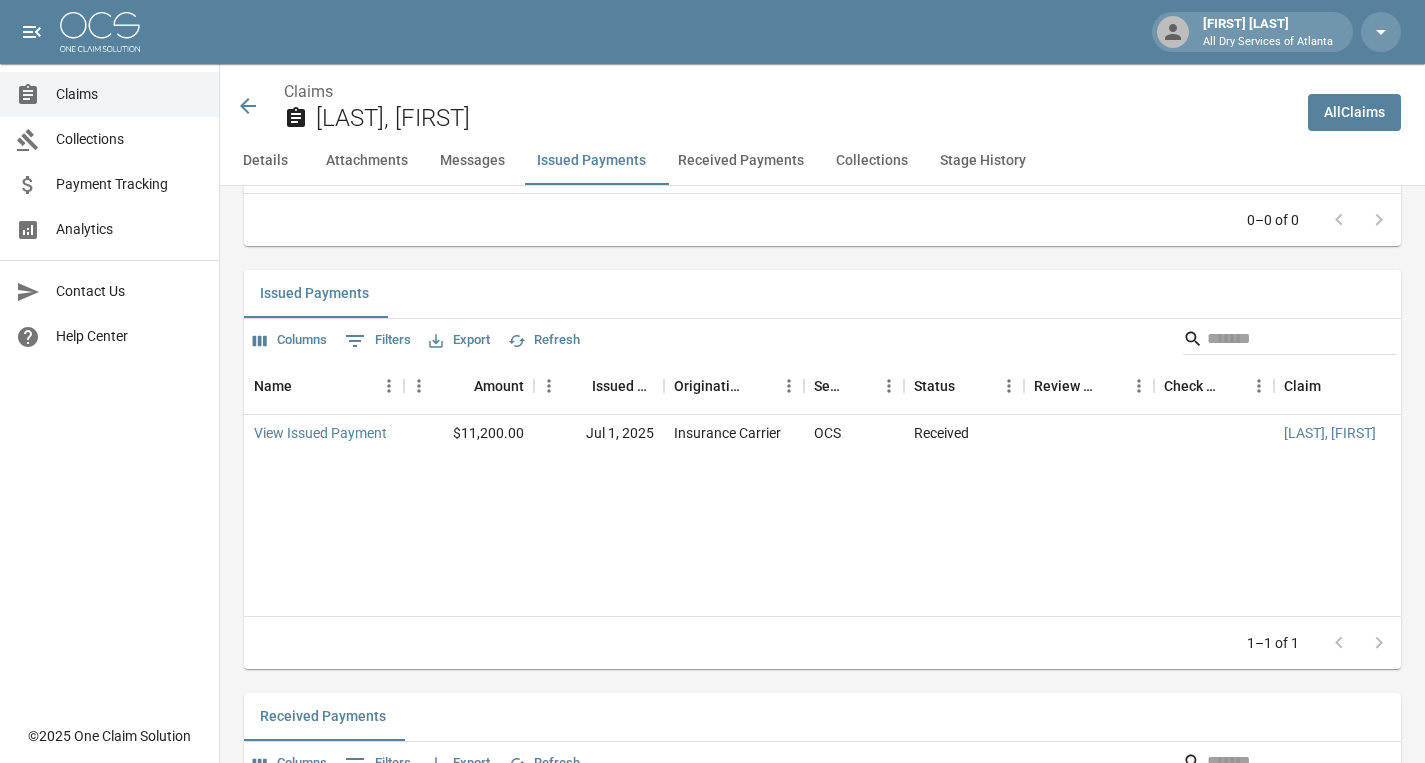 scroll, scrollTop: 2107, scrollLeft: 0, axis: vertical 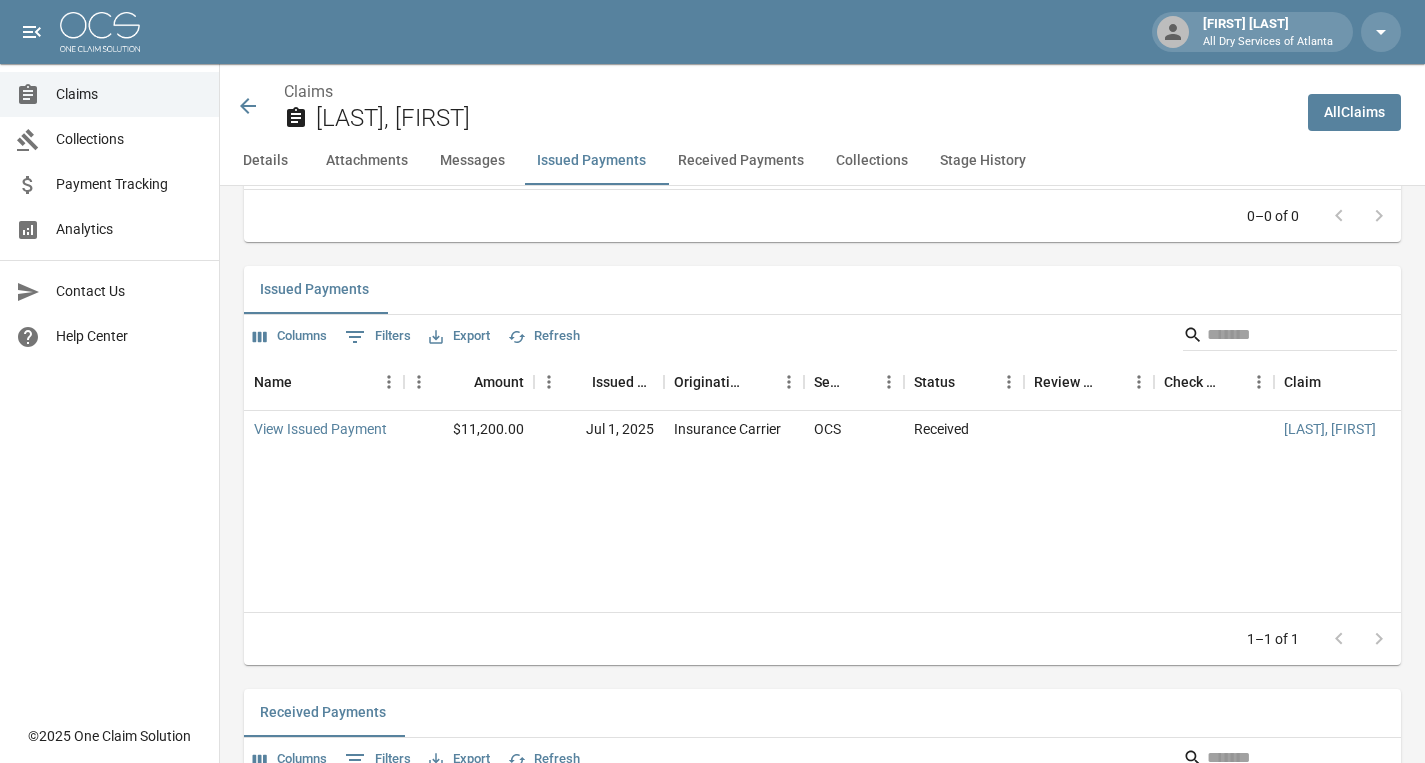 click on "Collections" at bounding box center (872, 161) 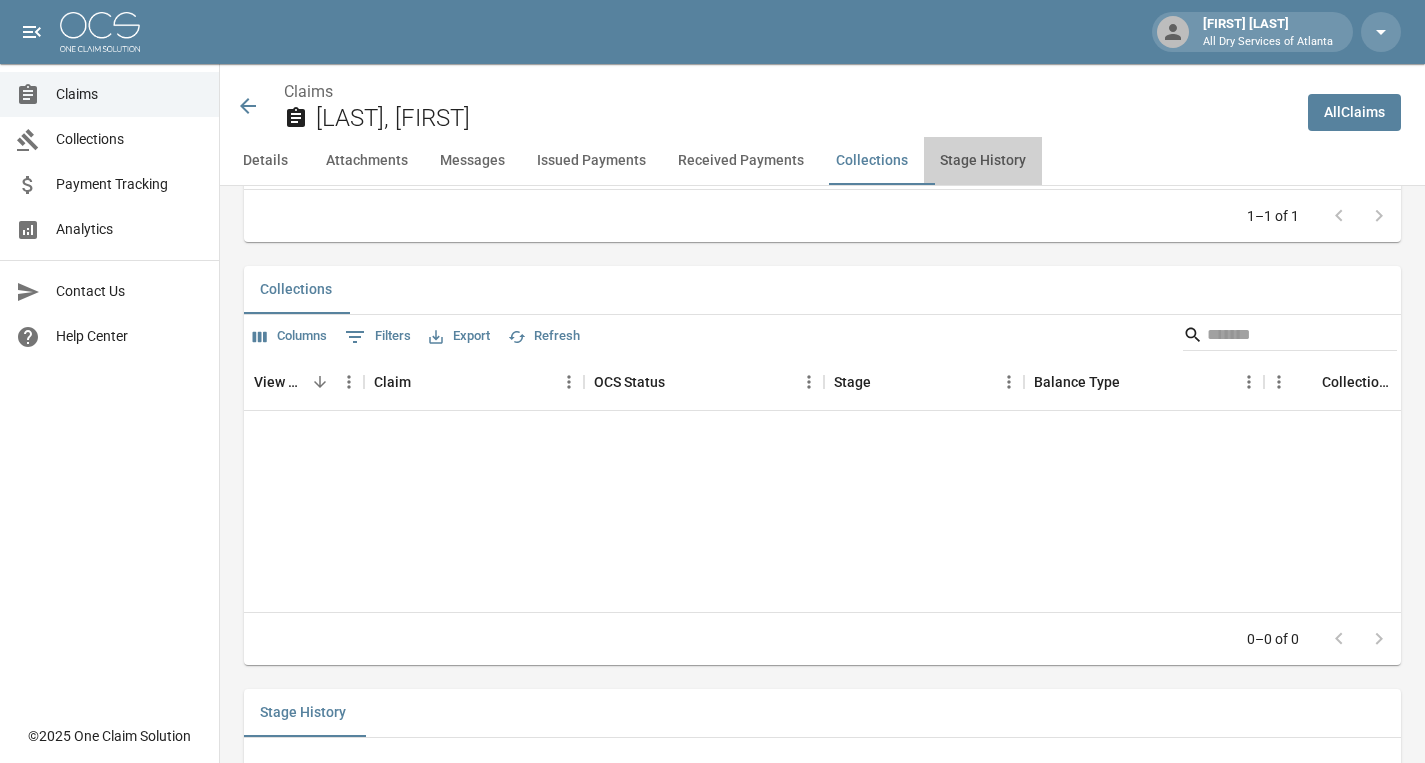 click on "Stage History" at bounding box center (983, 161) 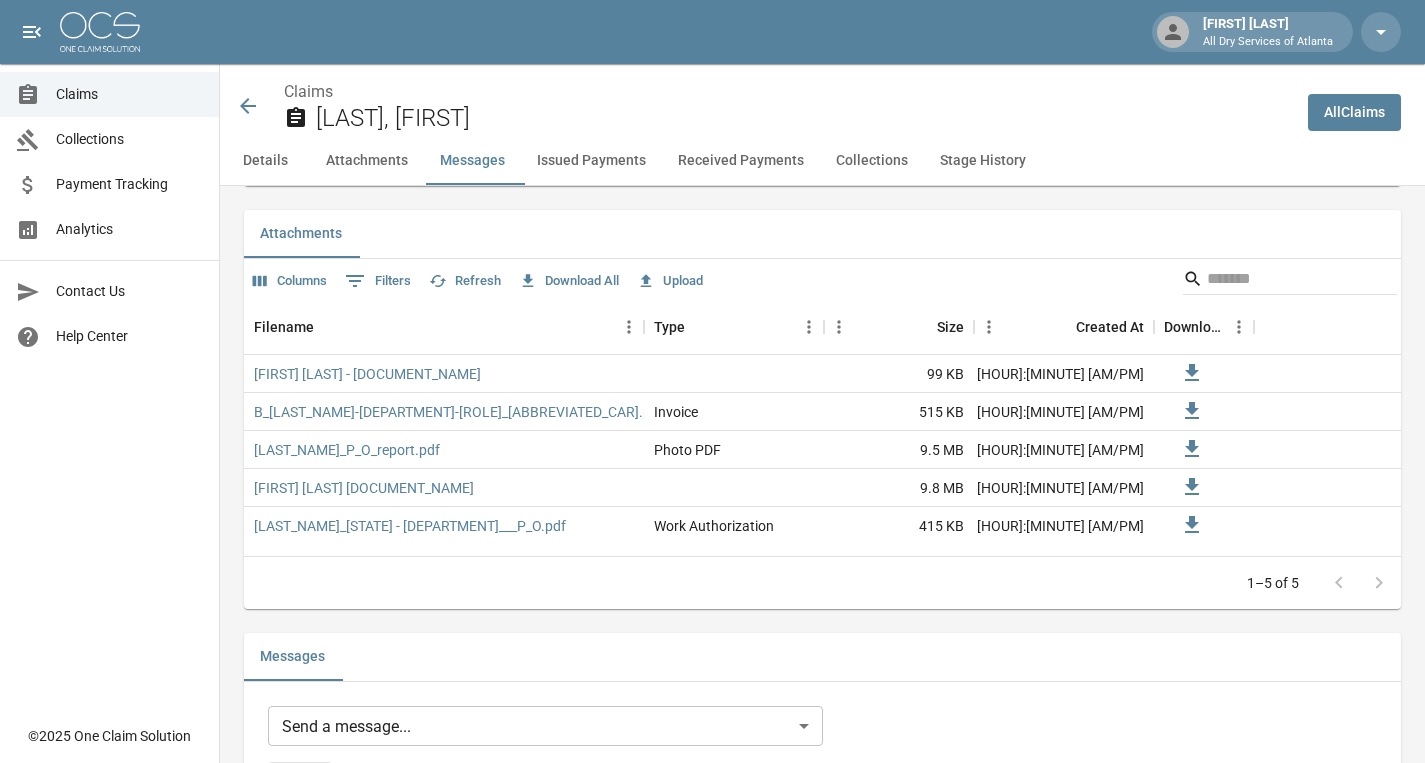 scroll, scrollTop: 674, scrollLeft: 0, axis: vertical 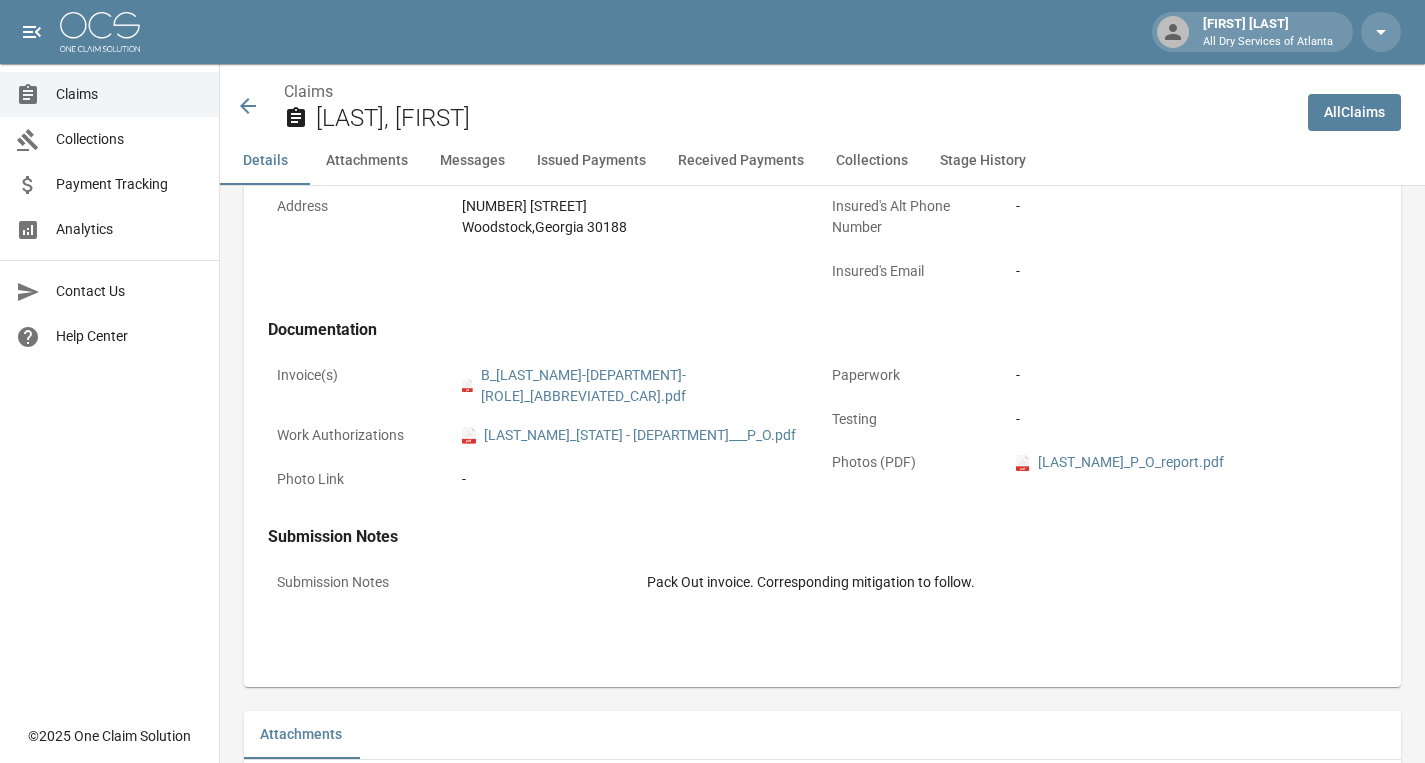 click on "Details" at bounding box center (265, 161) 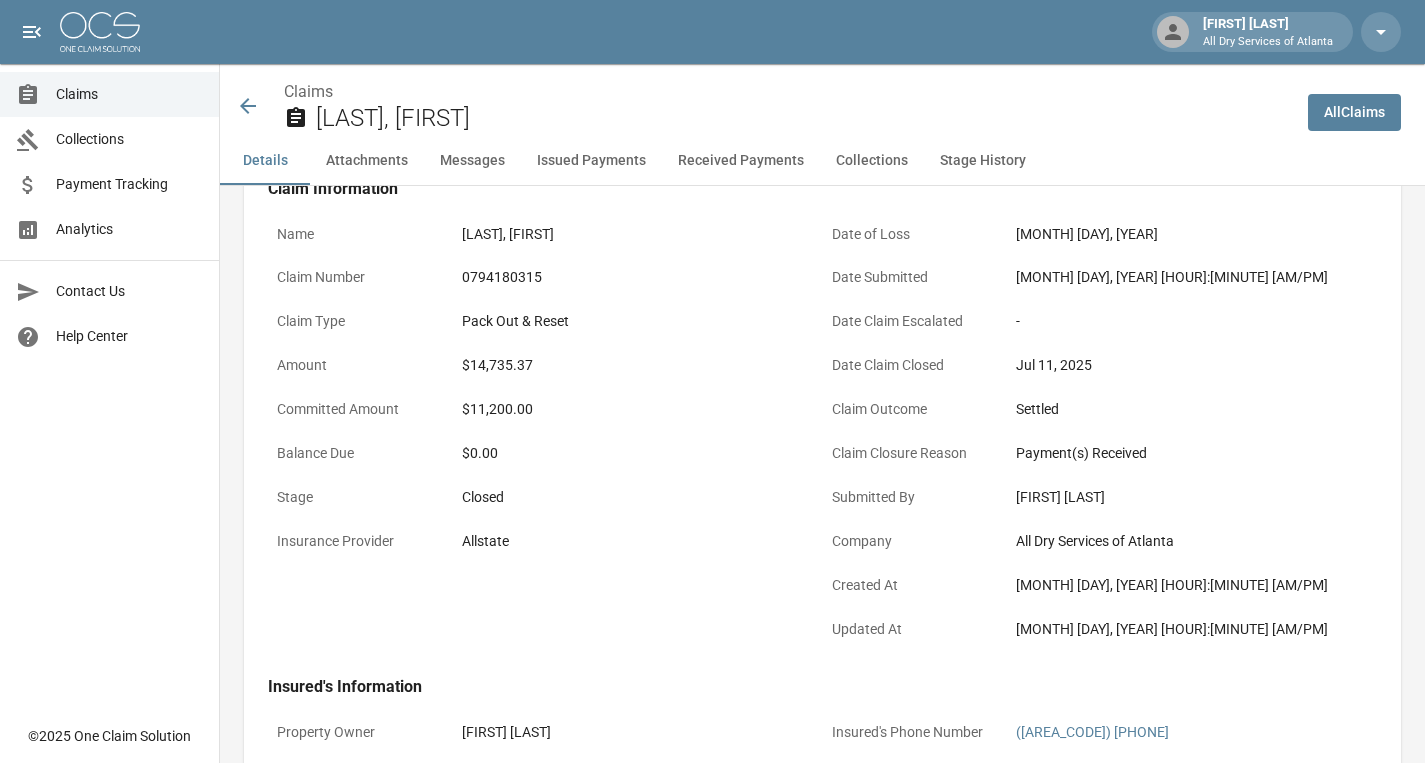 scroll, scrollTop: 104, scrollLeft: 0, axis: vertical 